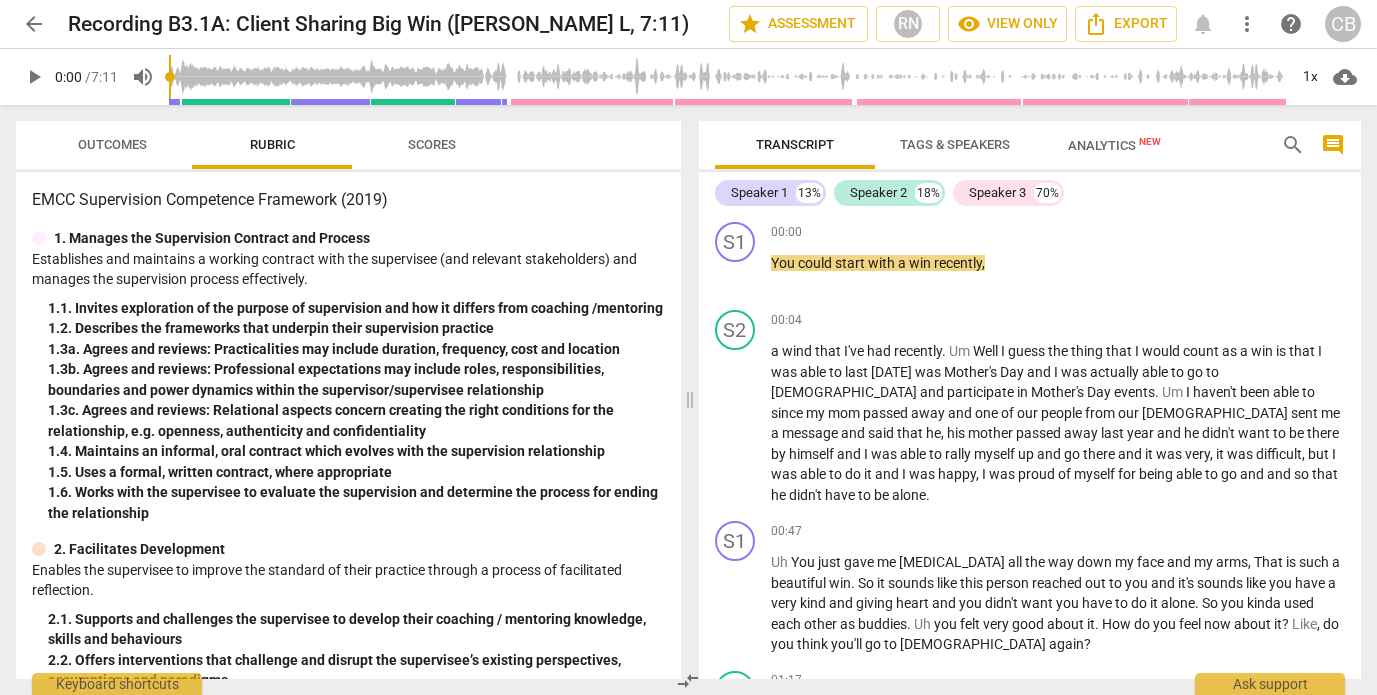 scroll, scrollTop: 0, scrollLeft: 0, axis: both 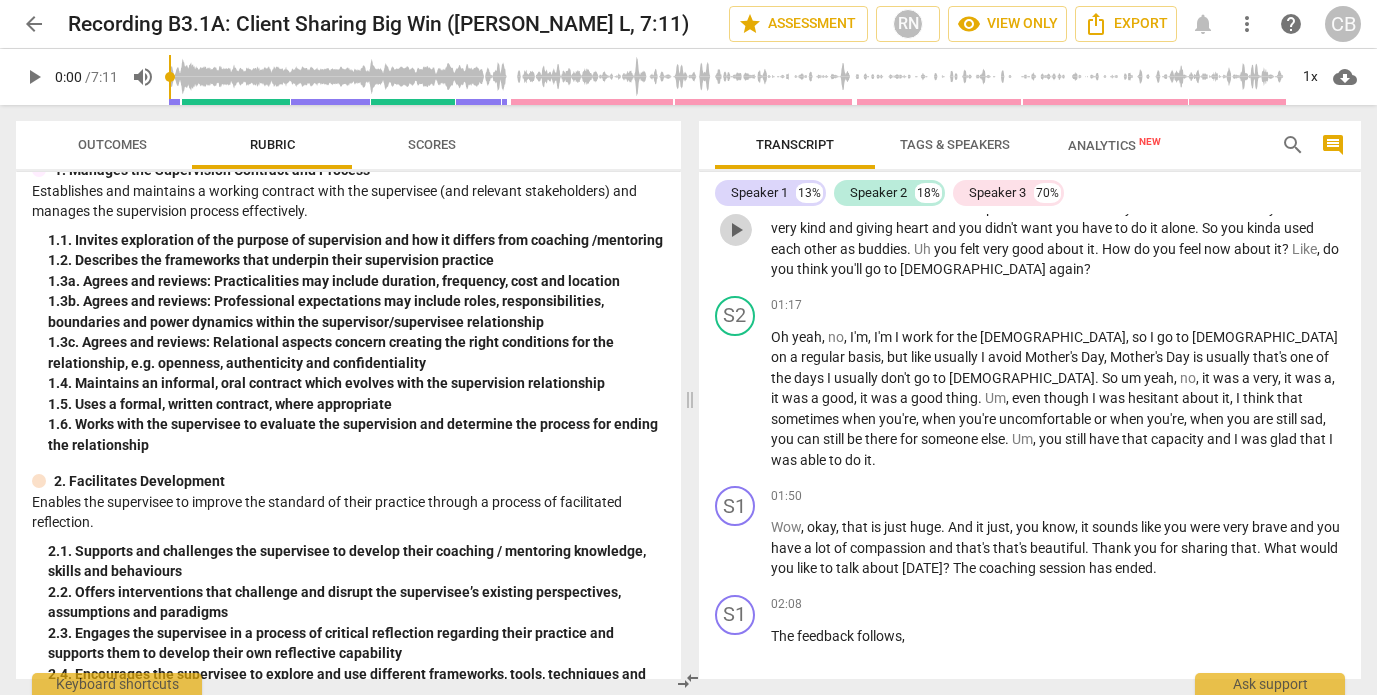 click on "play_arrow" at bounding box center (736, 230) 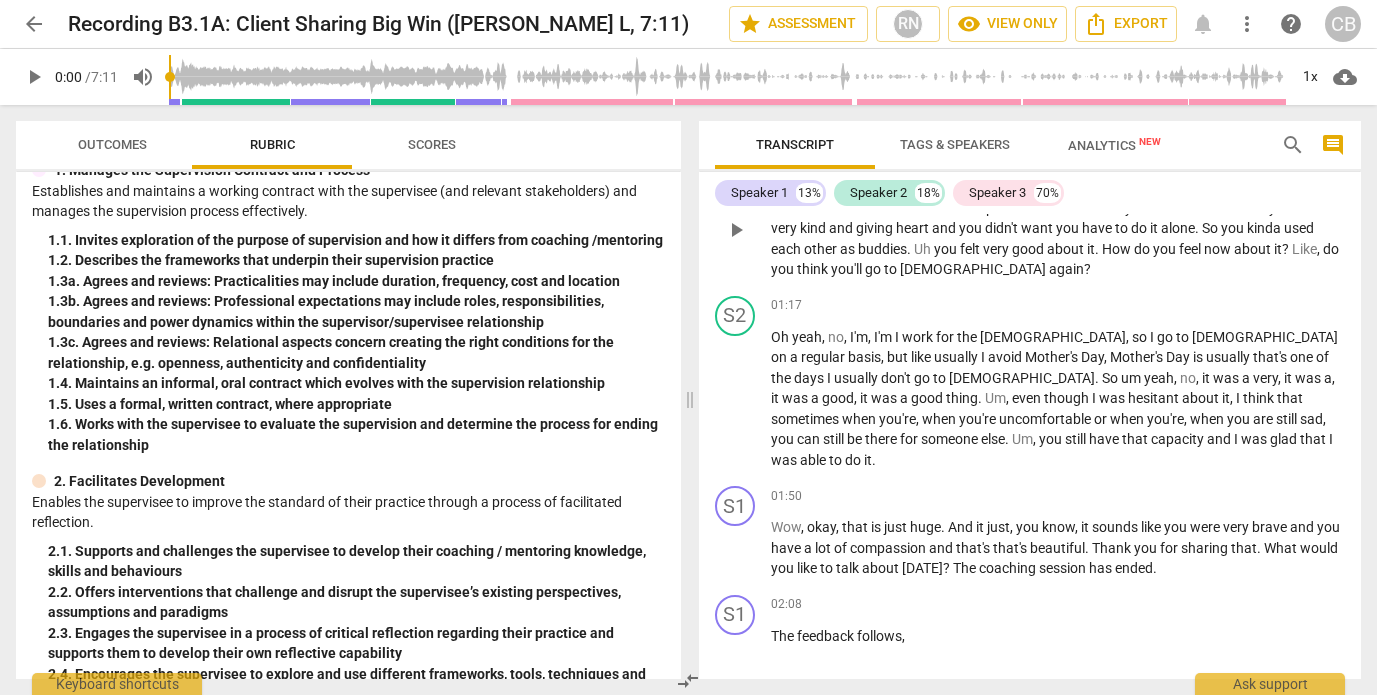 click on "play_arrow" at bounding box center [736, 230] 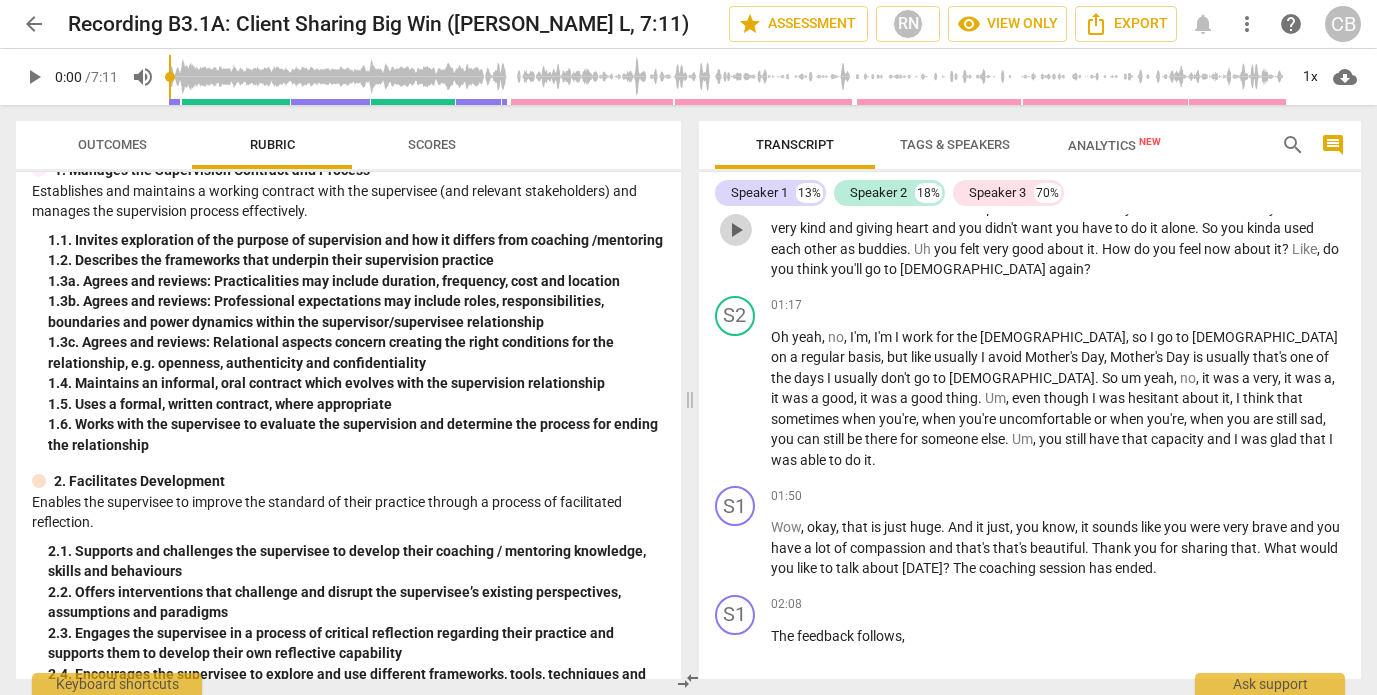 click on "play_arrow" at bounding box center (736, 230) 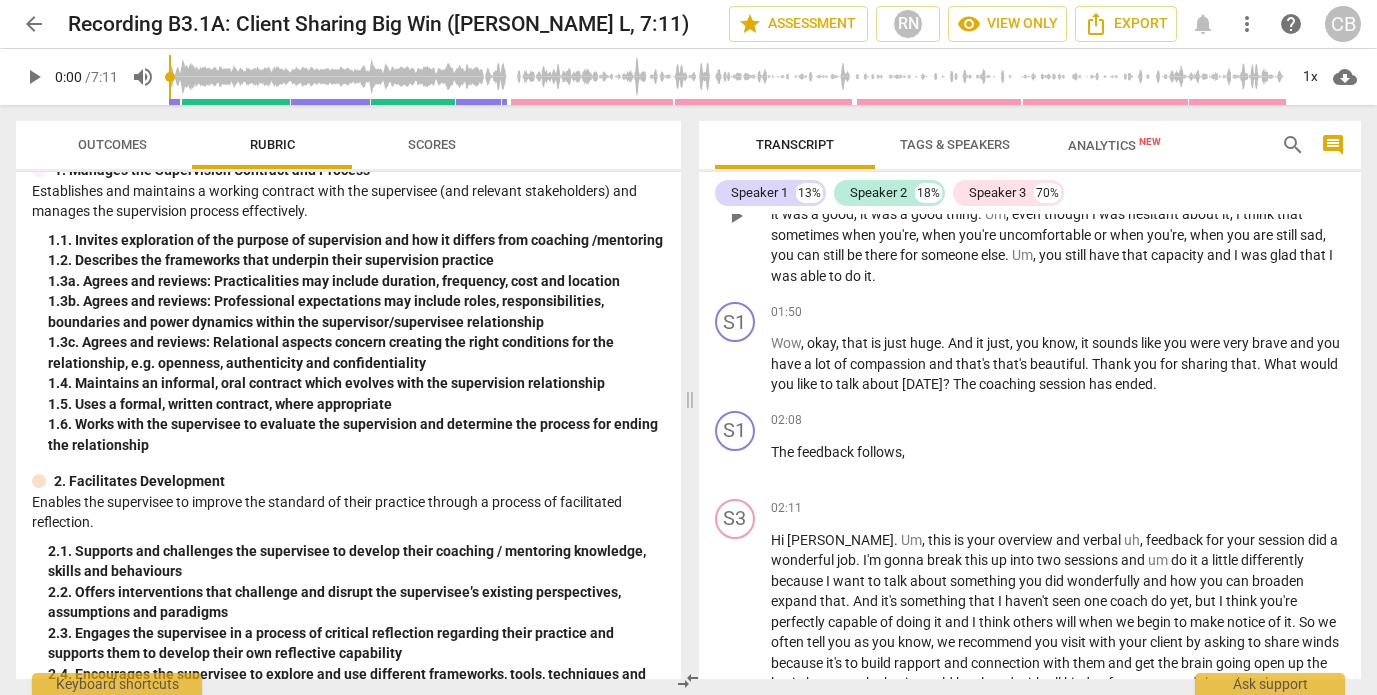 scroll, scrollTop: 572, scrollLeft: 0, axis: vertical 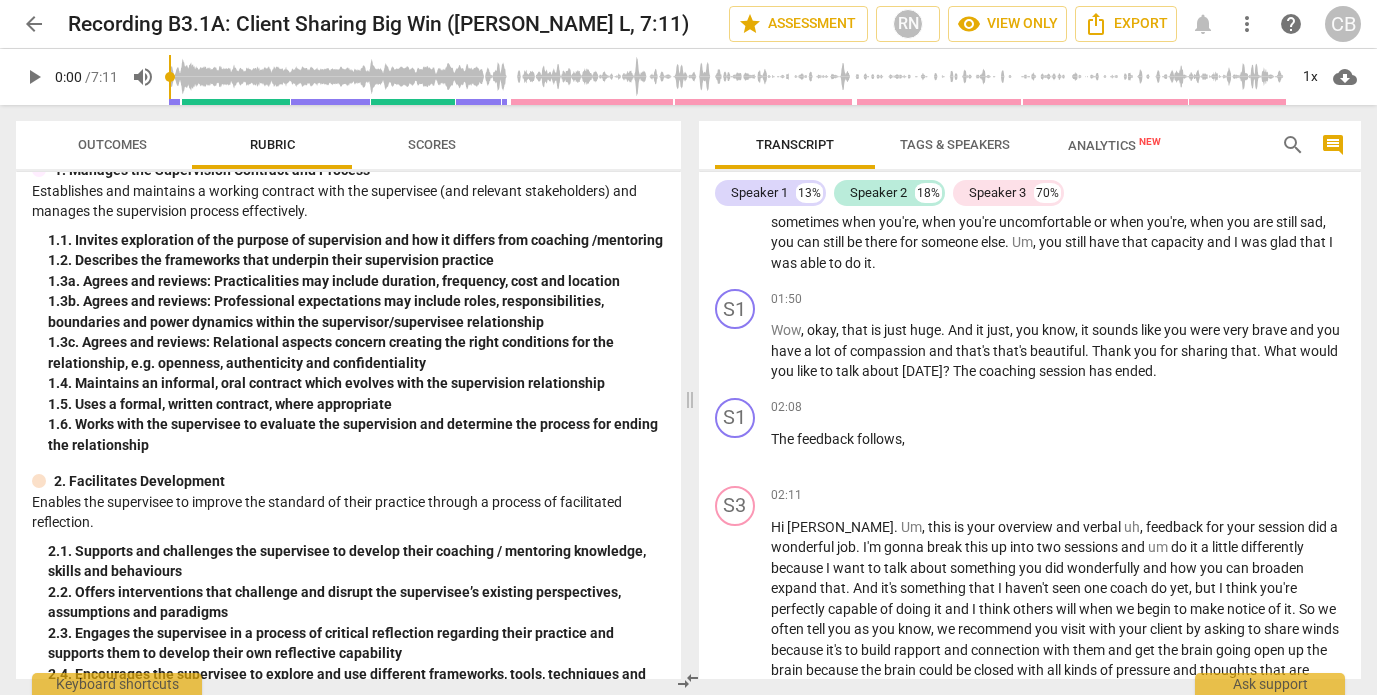 click on "play_arrow" at bounding box center [736, 203] 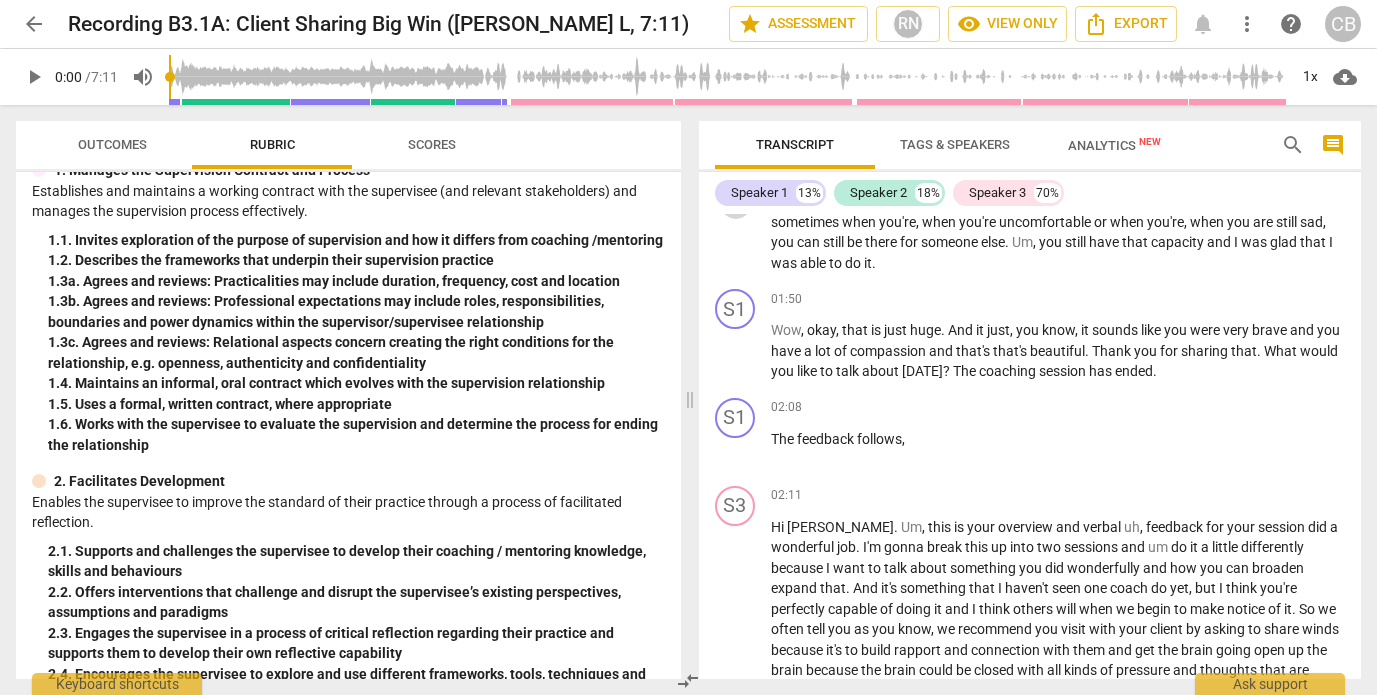 click on "play_arrow" at bounding box center (736, 203) 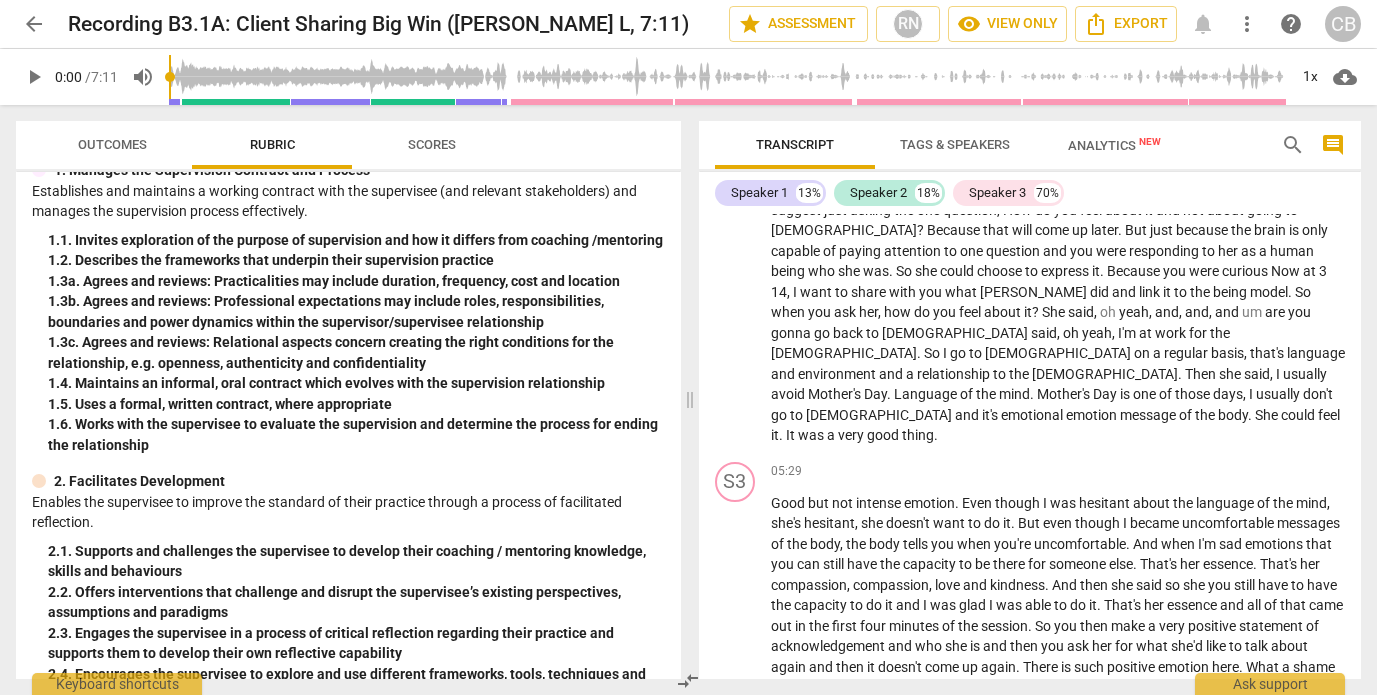 scroll, scrollTop: 1476, scrollLeft: 0, axis: vertical 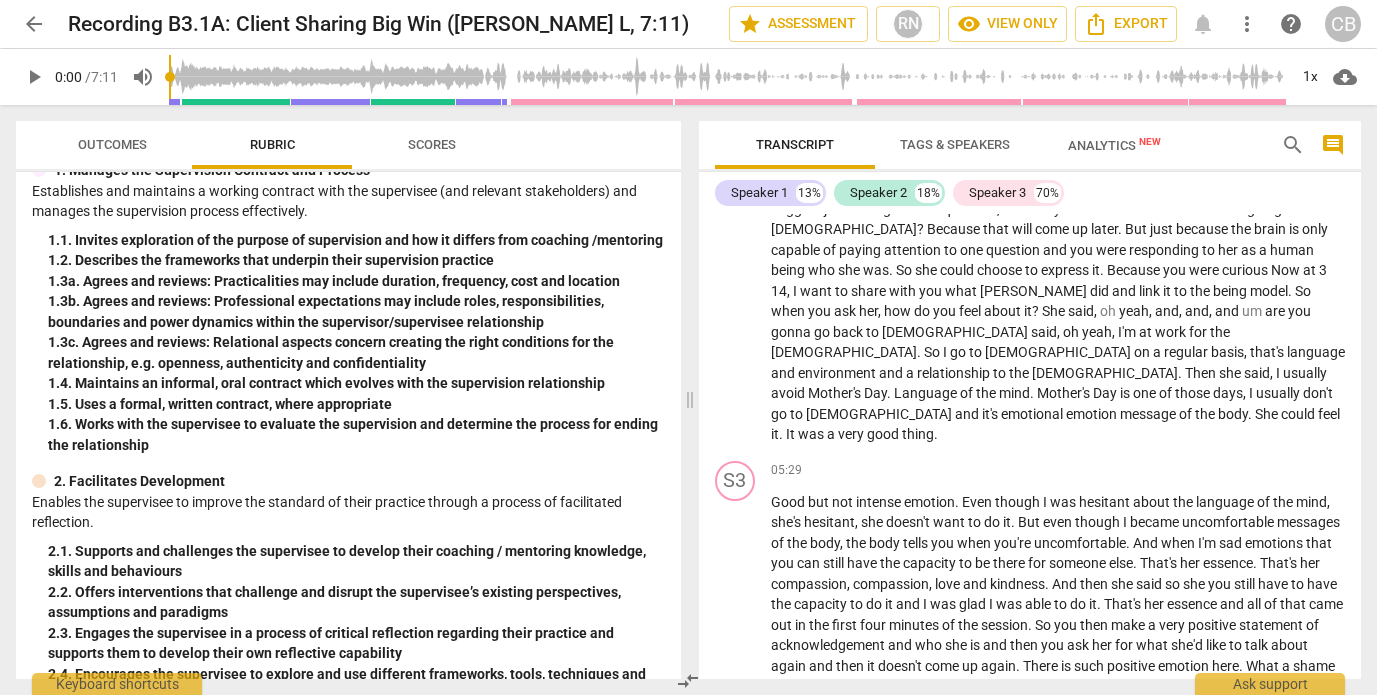 click on "play_arrow" at bounding box center [736, 10] 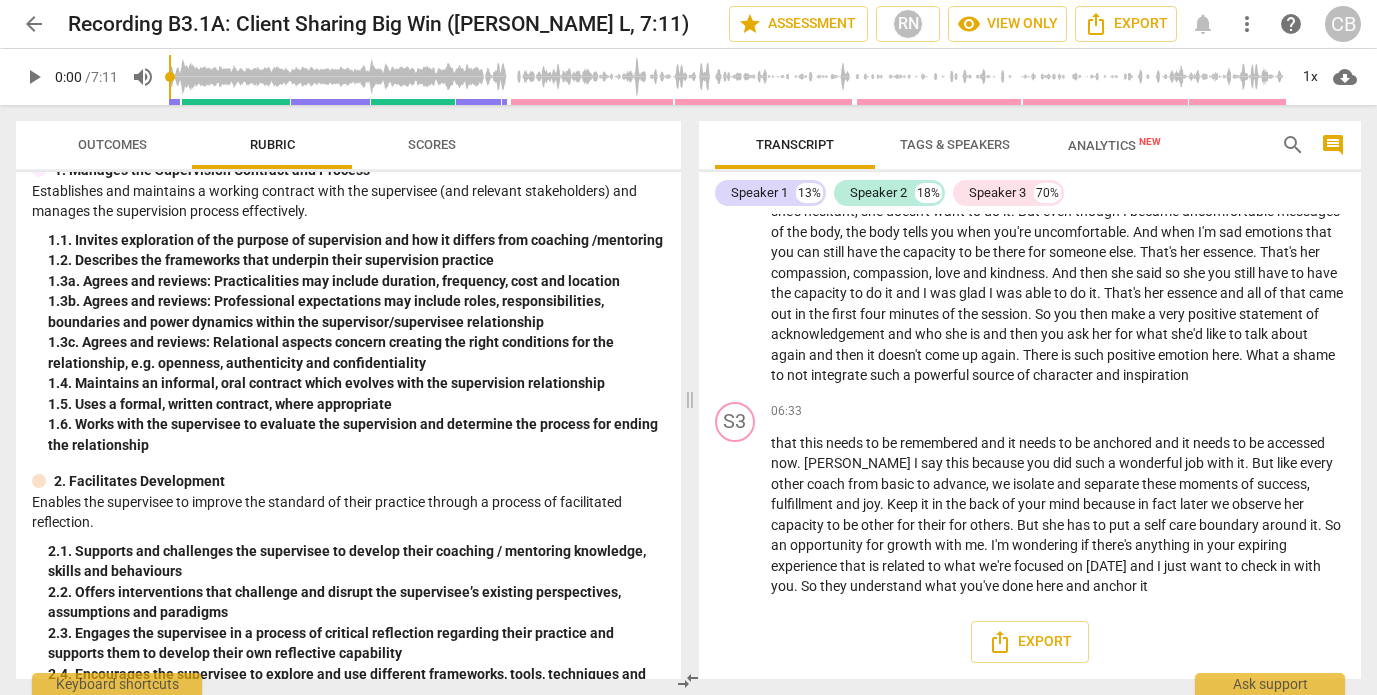 scroll, scrollTop: 1930, scrollLeft: 0, axis: vertical 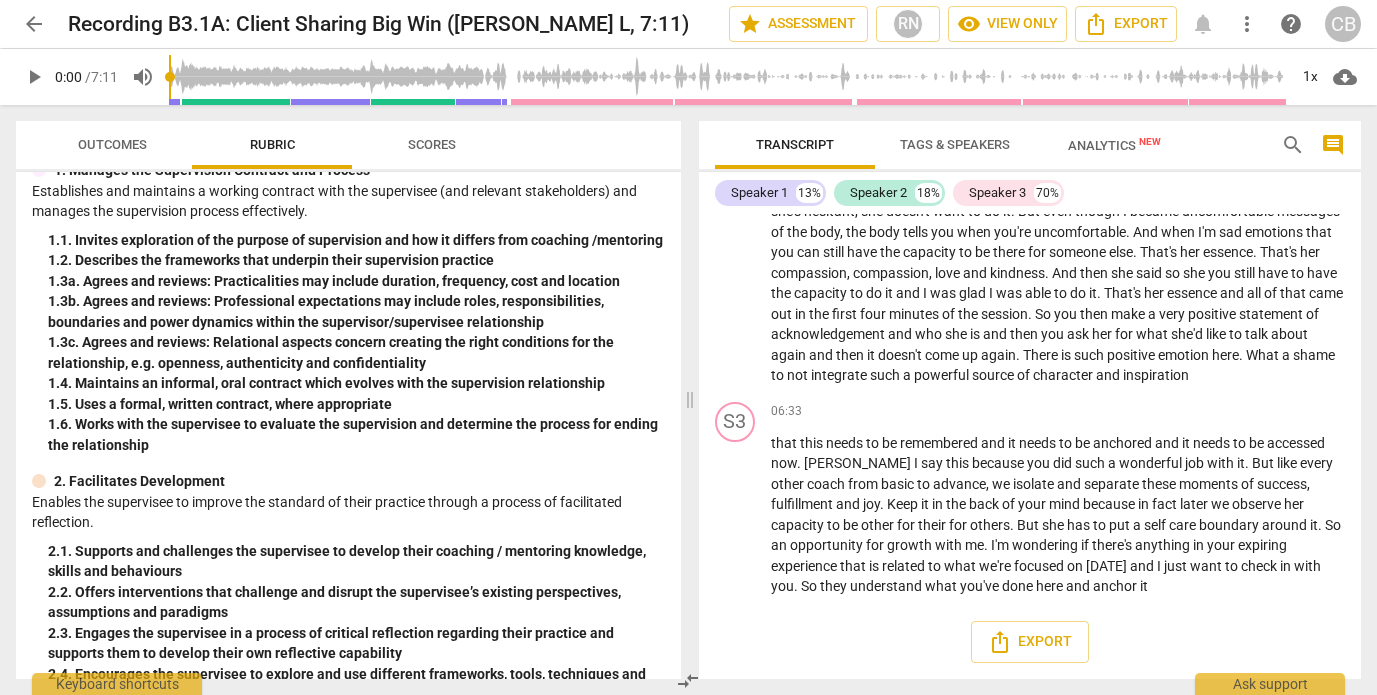 click on "play_arrow" at bounding box center [736, 2] 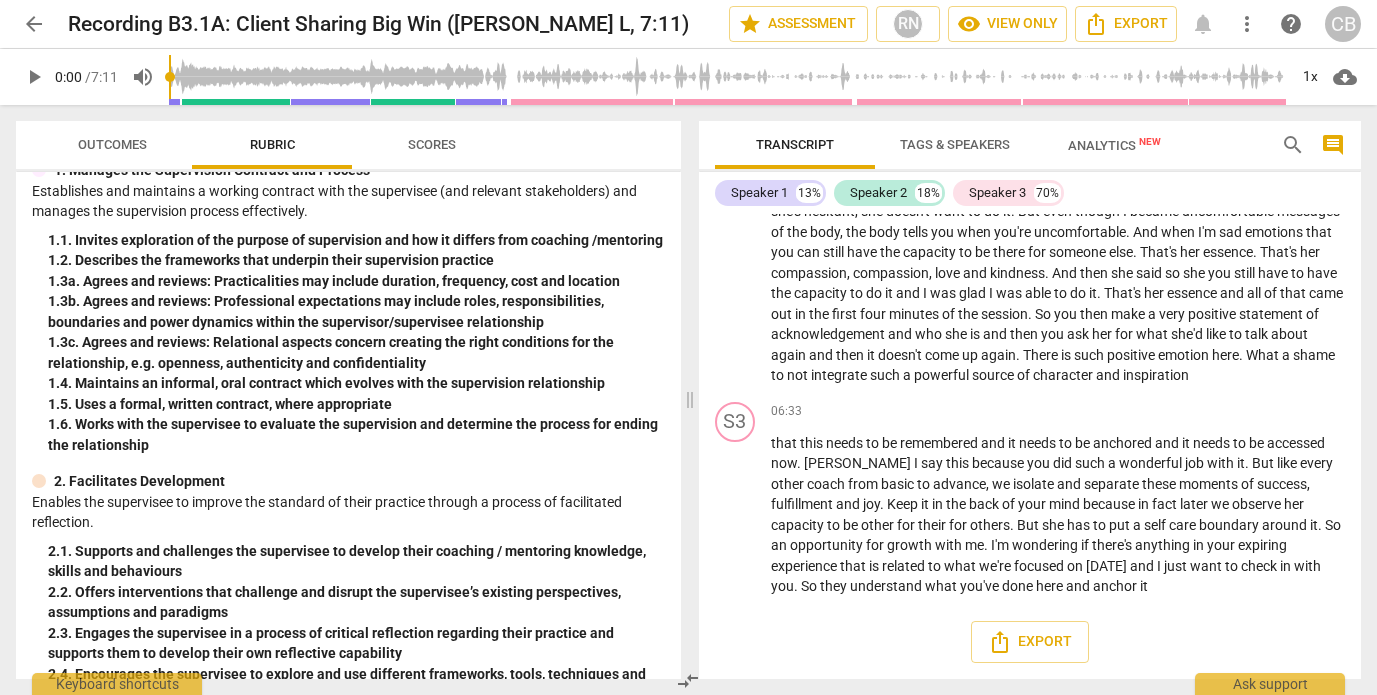 click on "play_arrow" at bounding box center (736, 2) 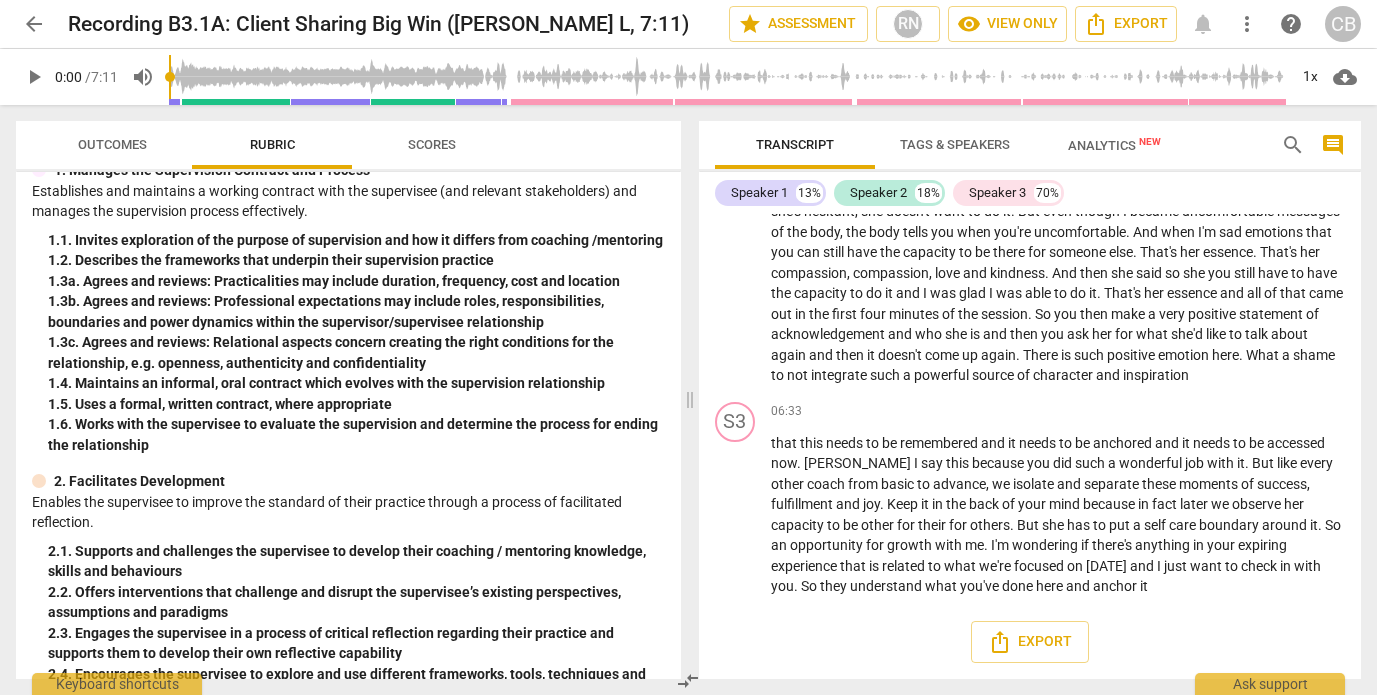 click on "play_arrow" at bounding box center [736, 2] 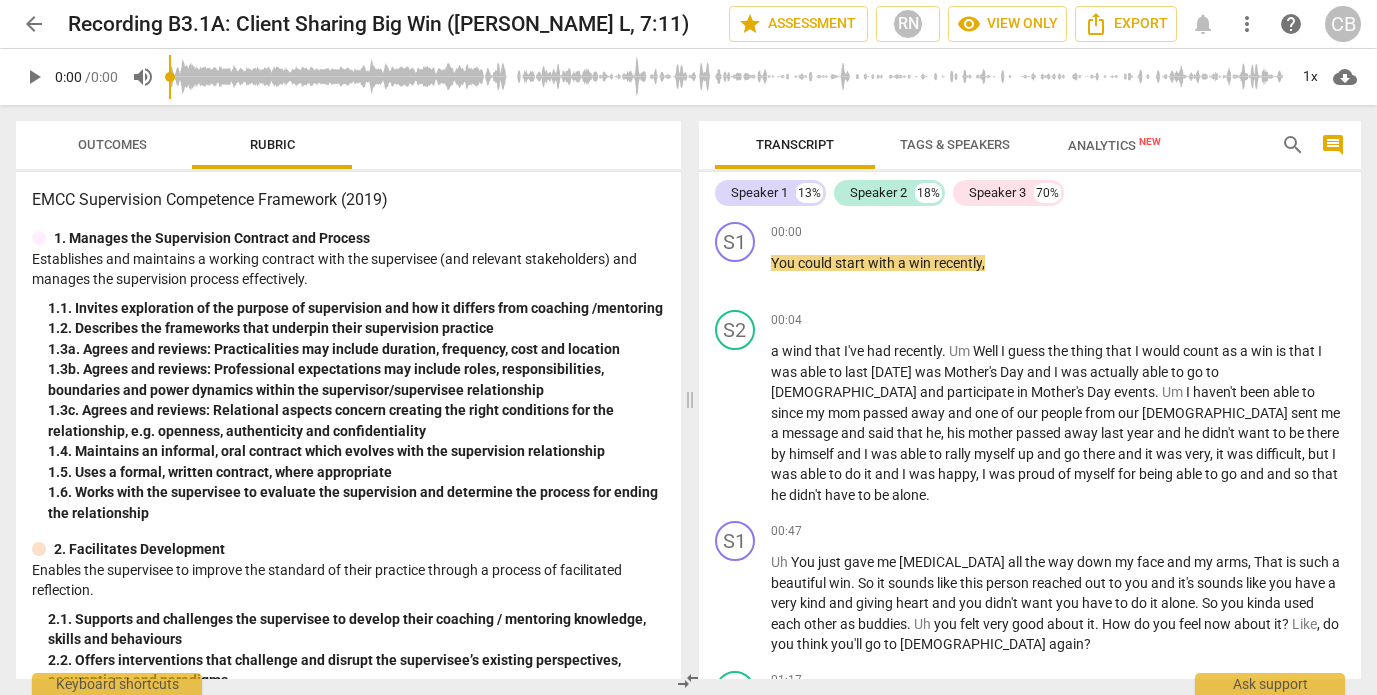 scroll, scrollTop: 0, scrollLeft: 0, axis: both 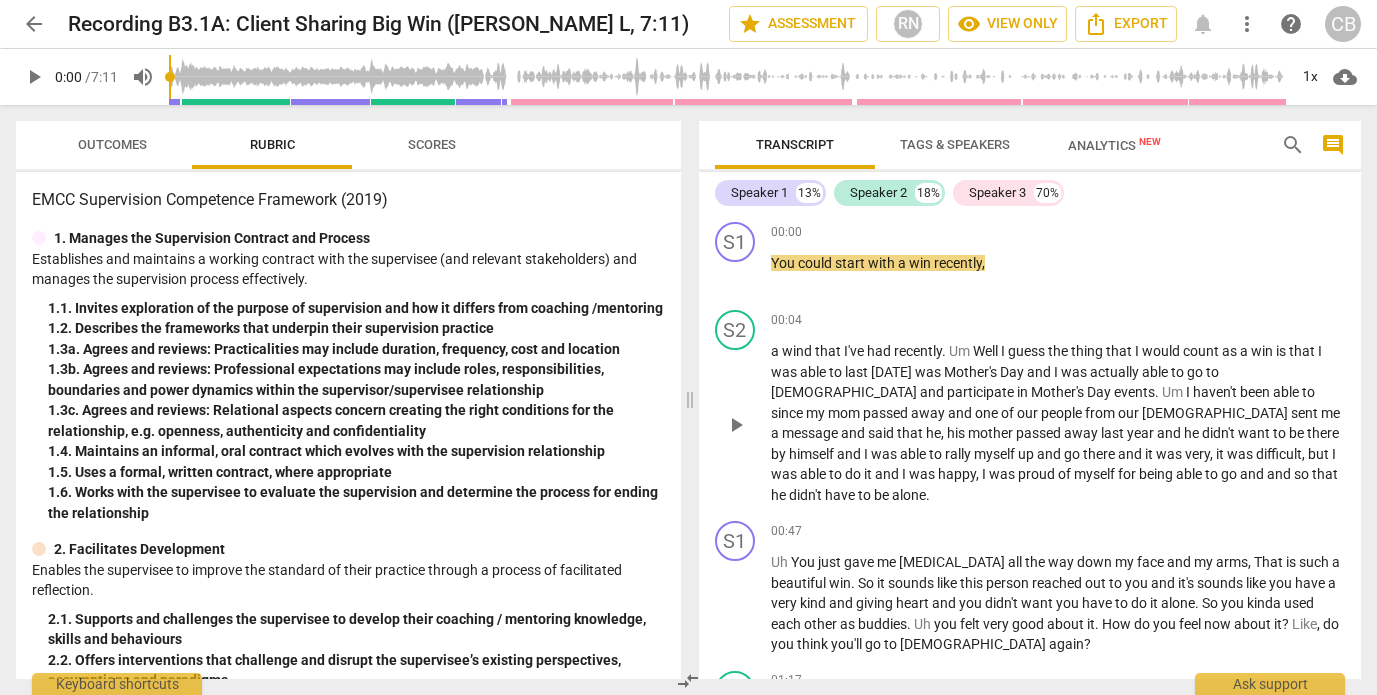 click on "play_arrow" at bounding box center (736, 425) 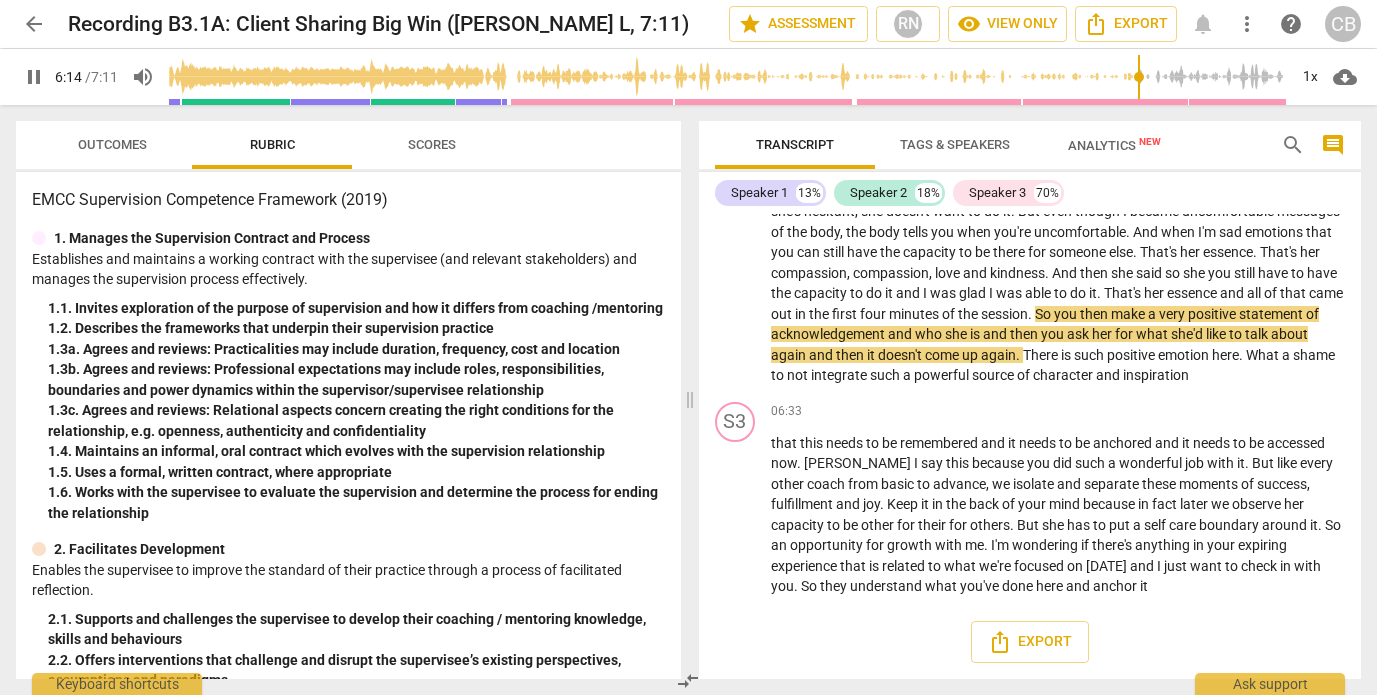 scroll, scrollTop: 2560, scrollLeft: 0, axis: vertical 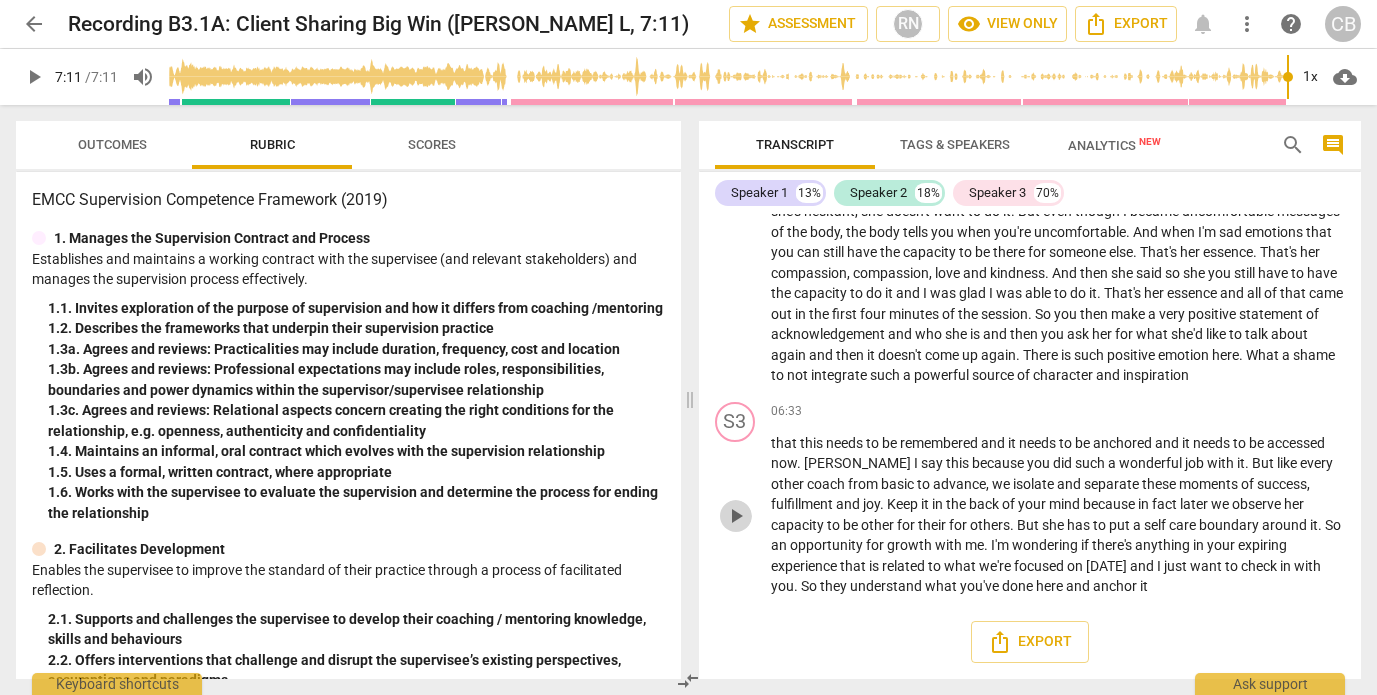 click on "play_arrow" at bounding box center (736, 516) 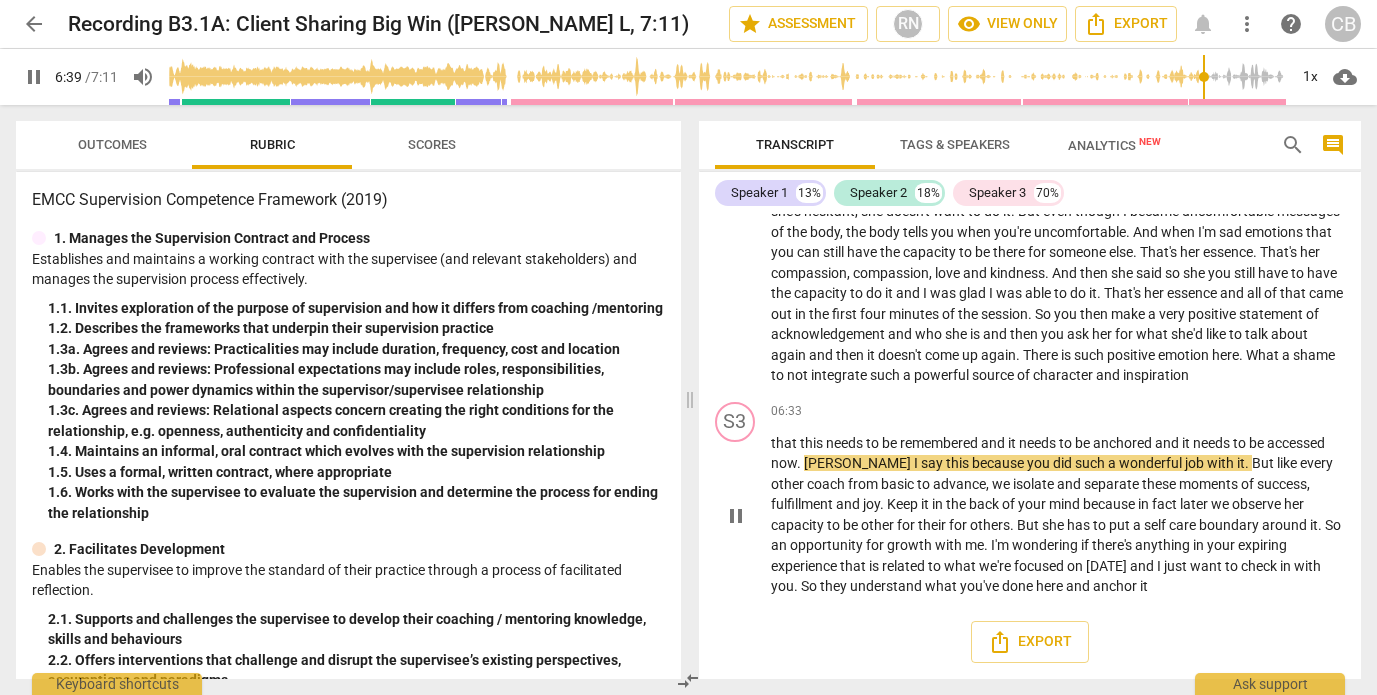 click on "Keep" at bounding box center [904, 504] 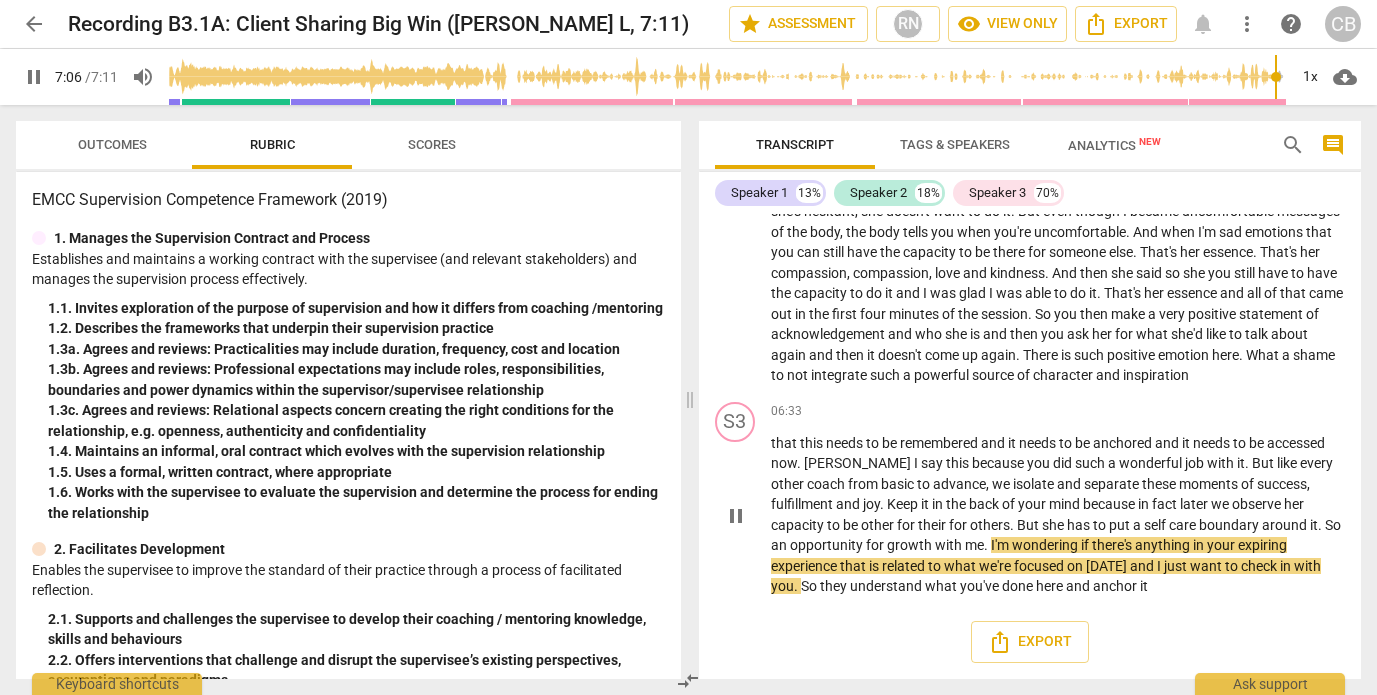 scroll, scrollTop: 2556, scrollLeft: 0, axis: vertical 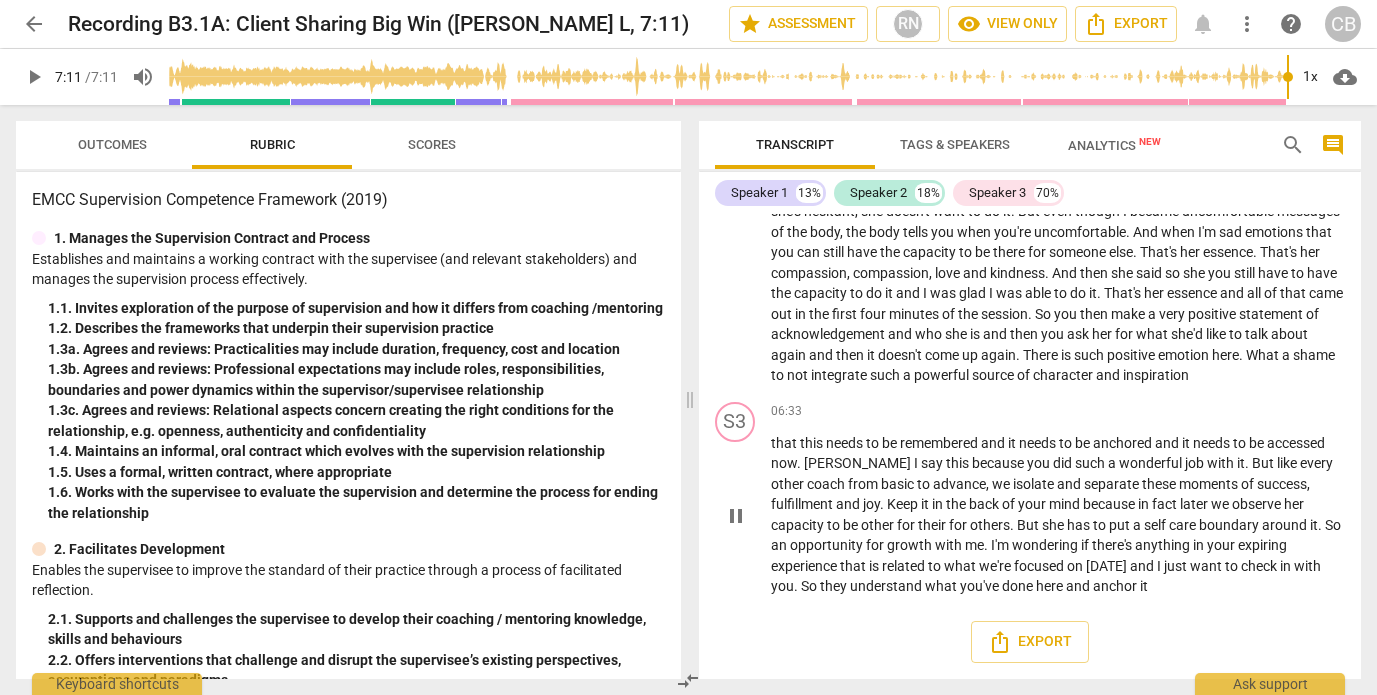 type on "431" 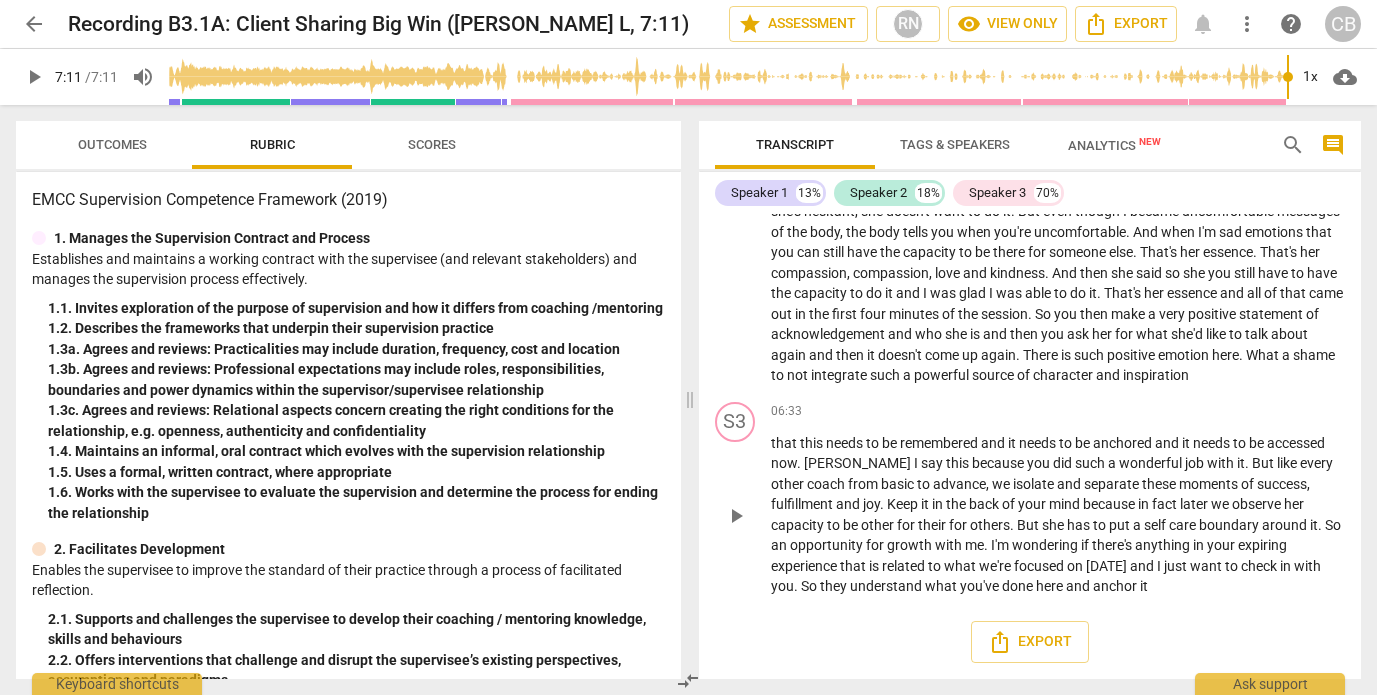 scroll, scrollTop: 2562, scrollLeft: 0, axis: vertical 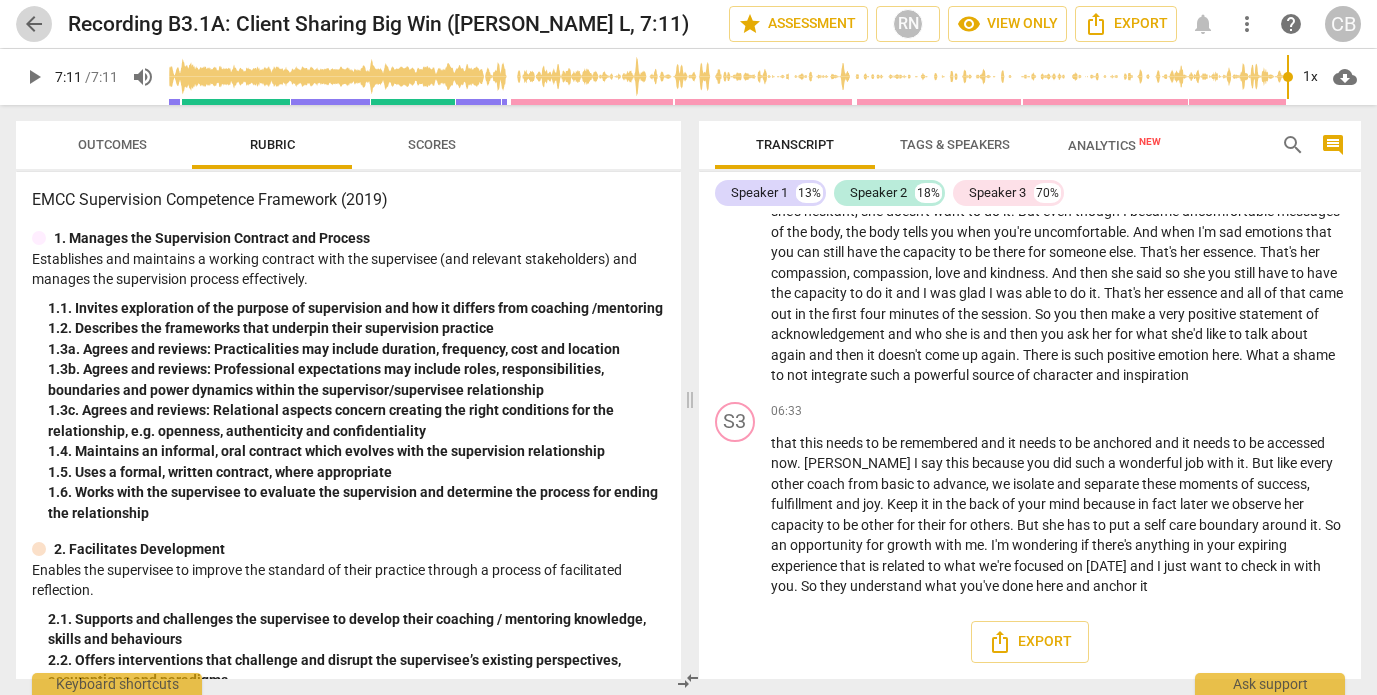 click on "arrow_back" at bounding box center (34, 24) 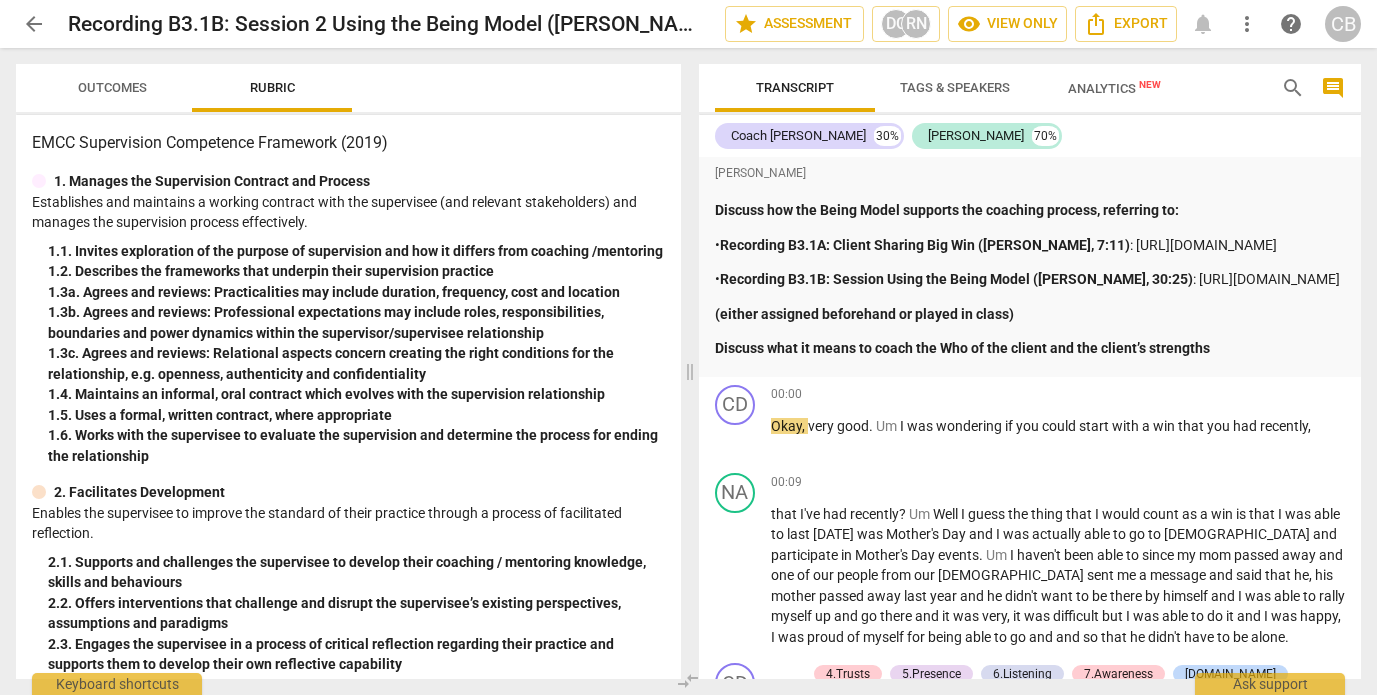 scroll, scrollTop: 0, scrollLeft: 0, axis: both 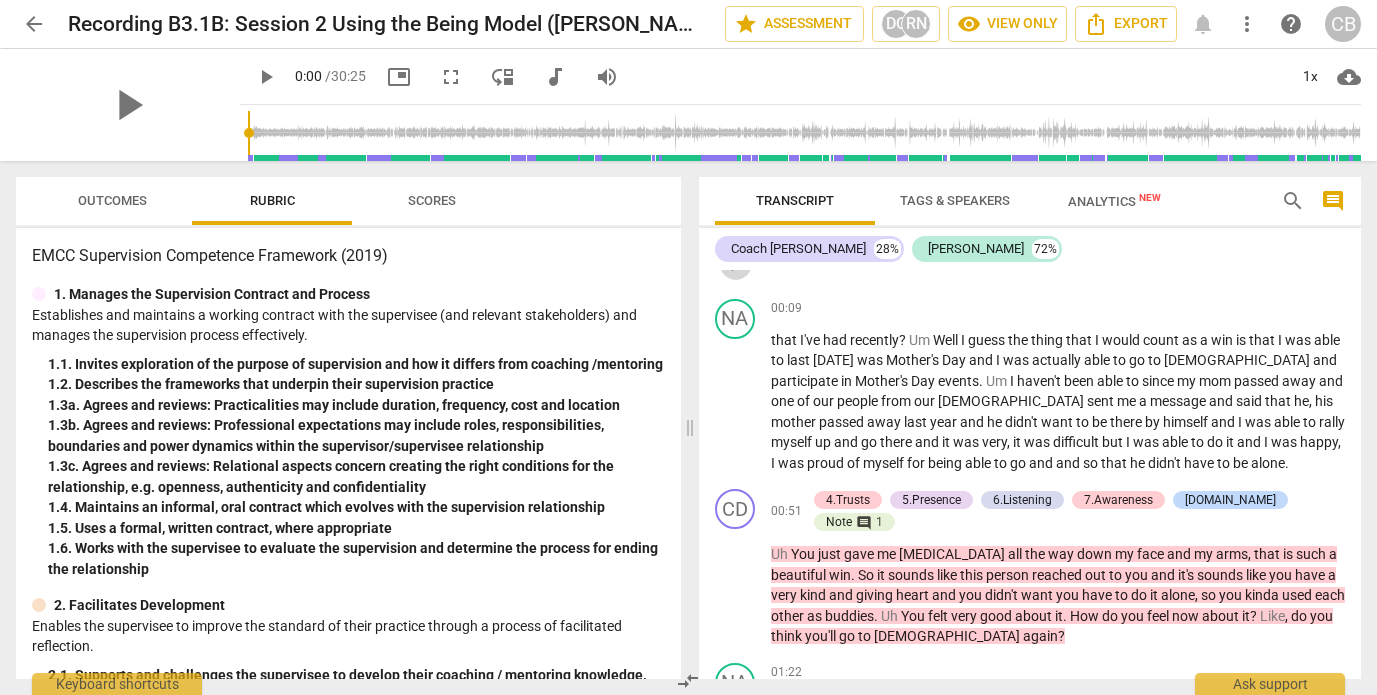 click on "play_arrow" at bounding box center [736, 264] 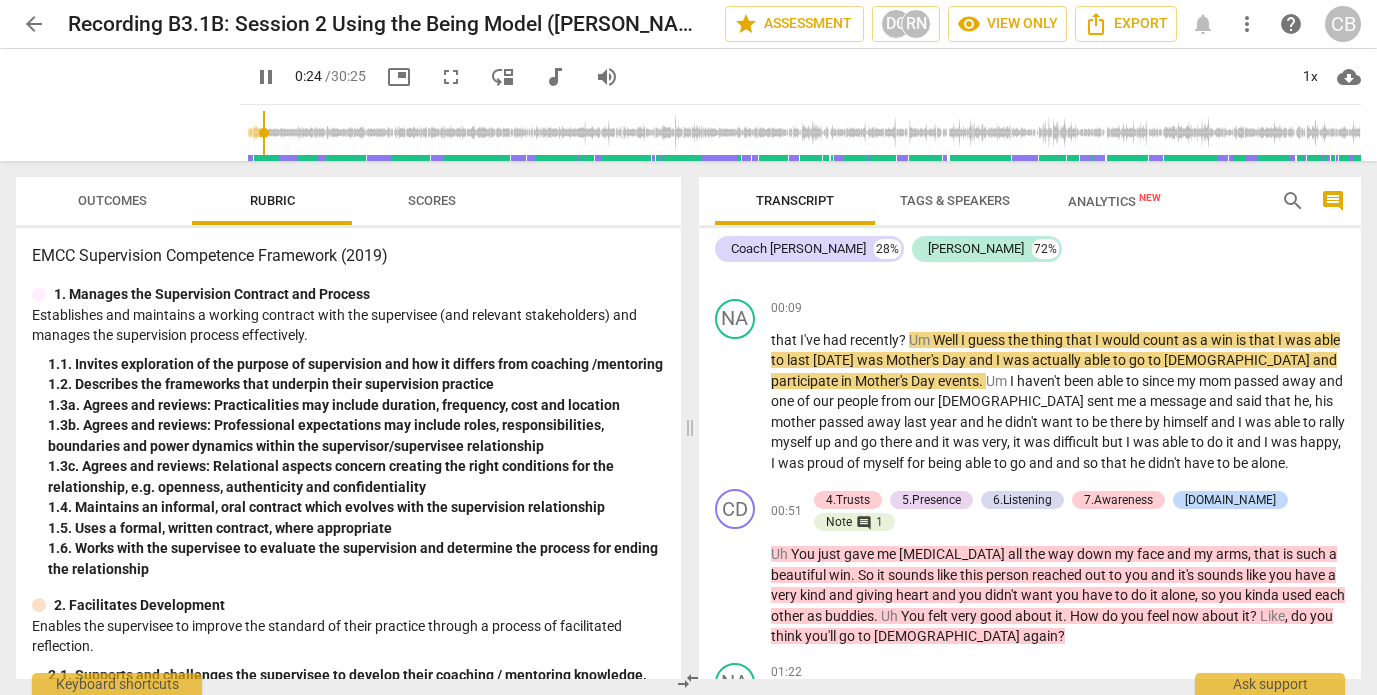 type on "25" 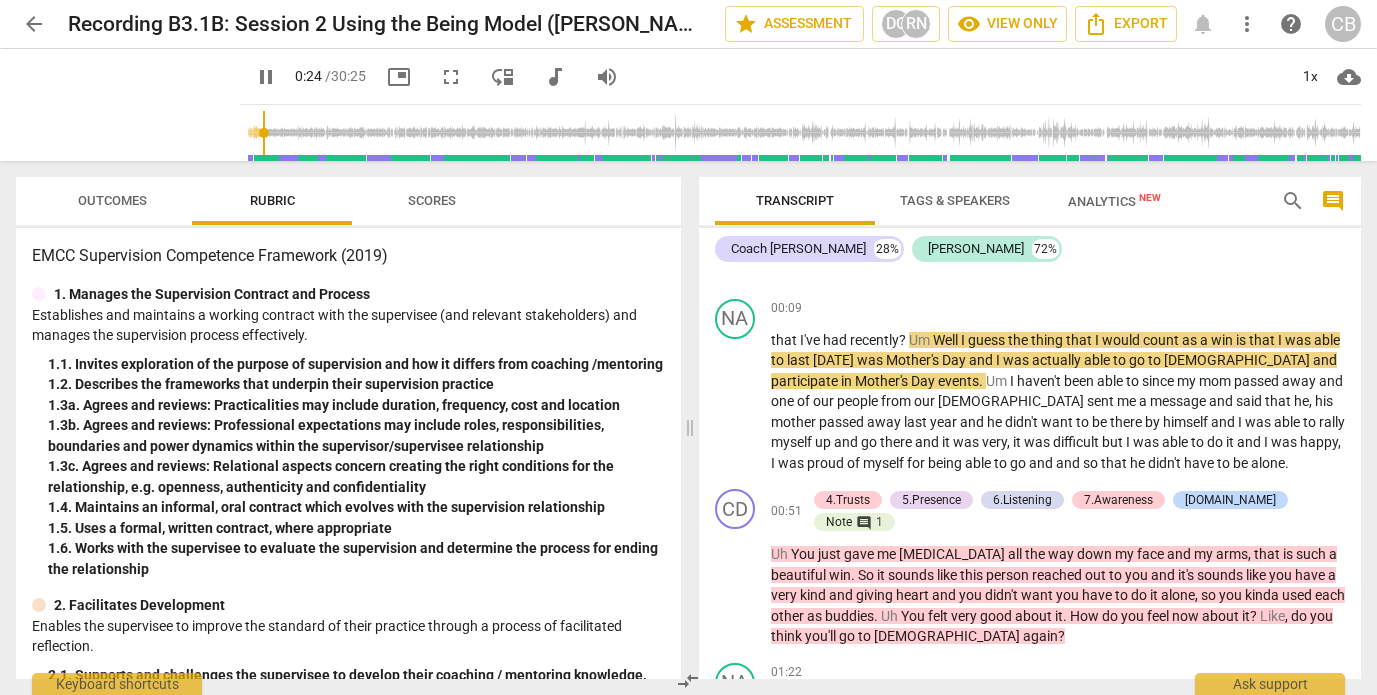 click on "arrow_back" at bounding box center (34, 24) 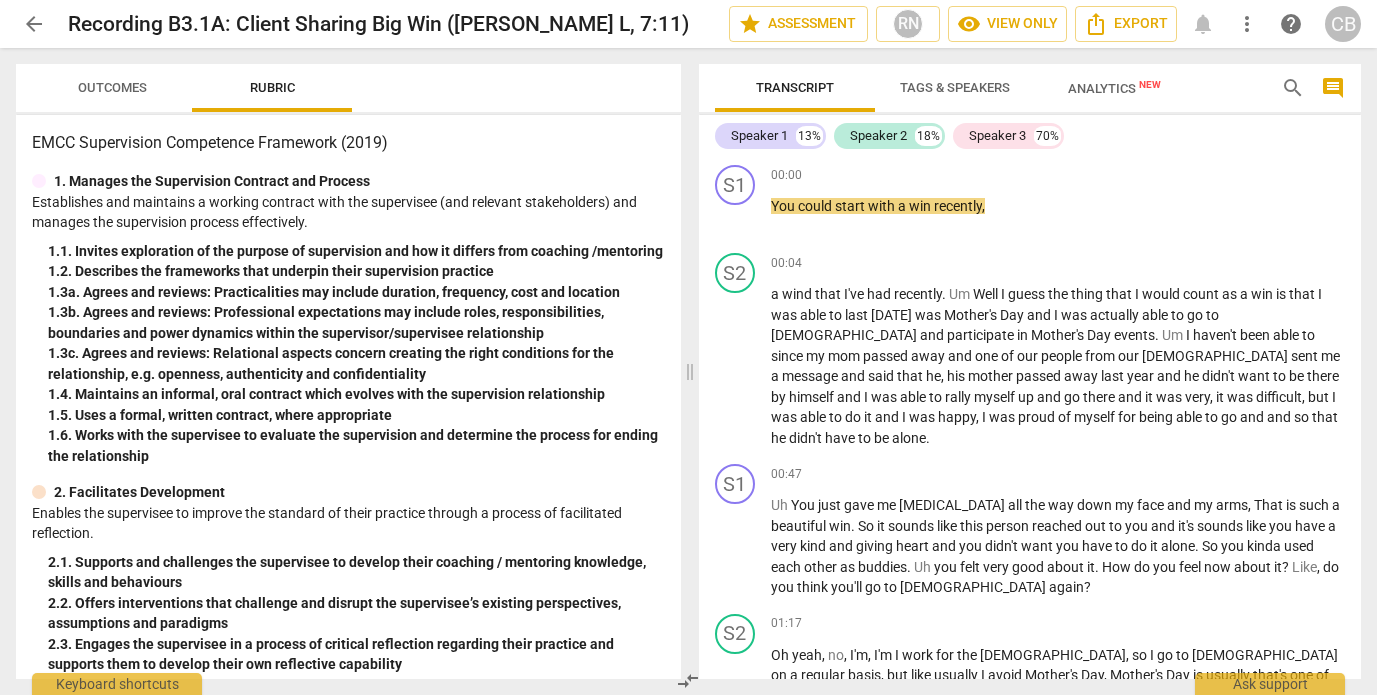 scroll, scrollTop: 0, scrollLeft: 0, axis: both 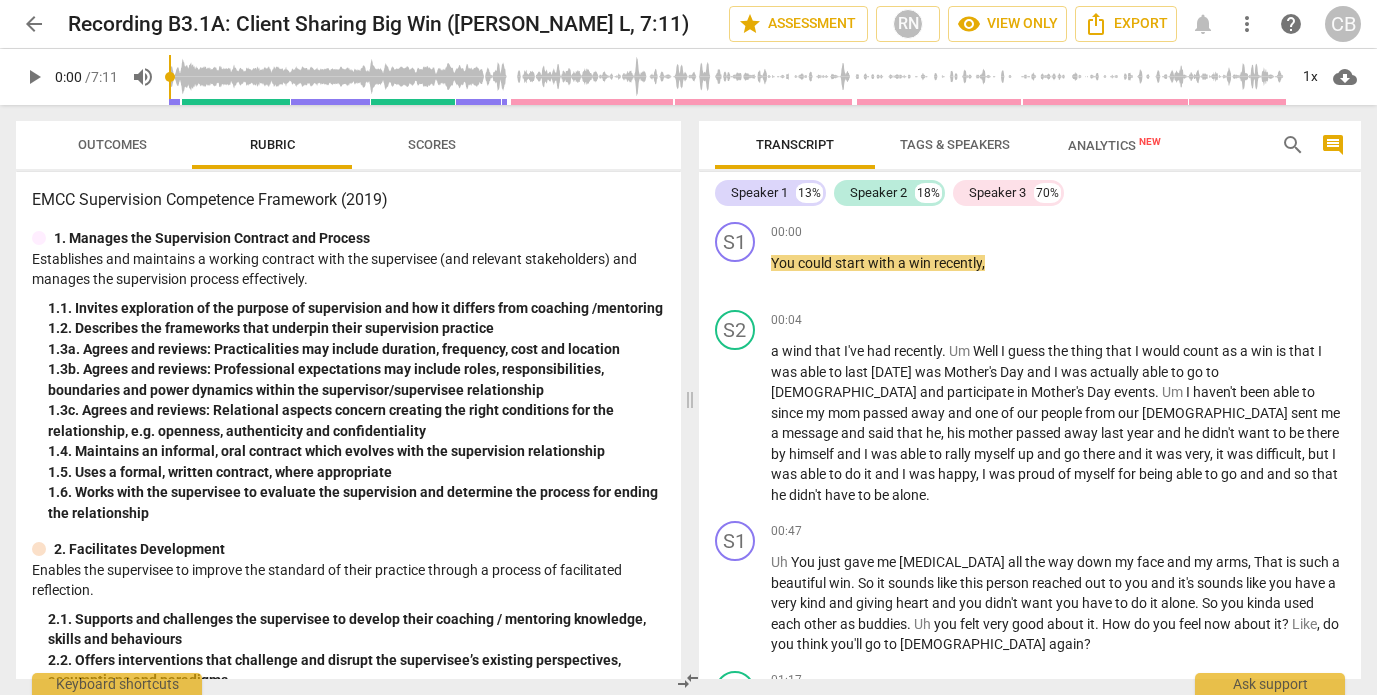 click on "arrow_back" at bounding box center (34, 24) 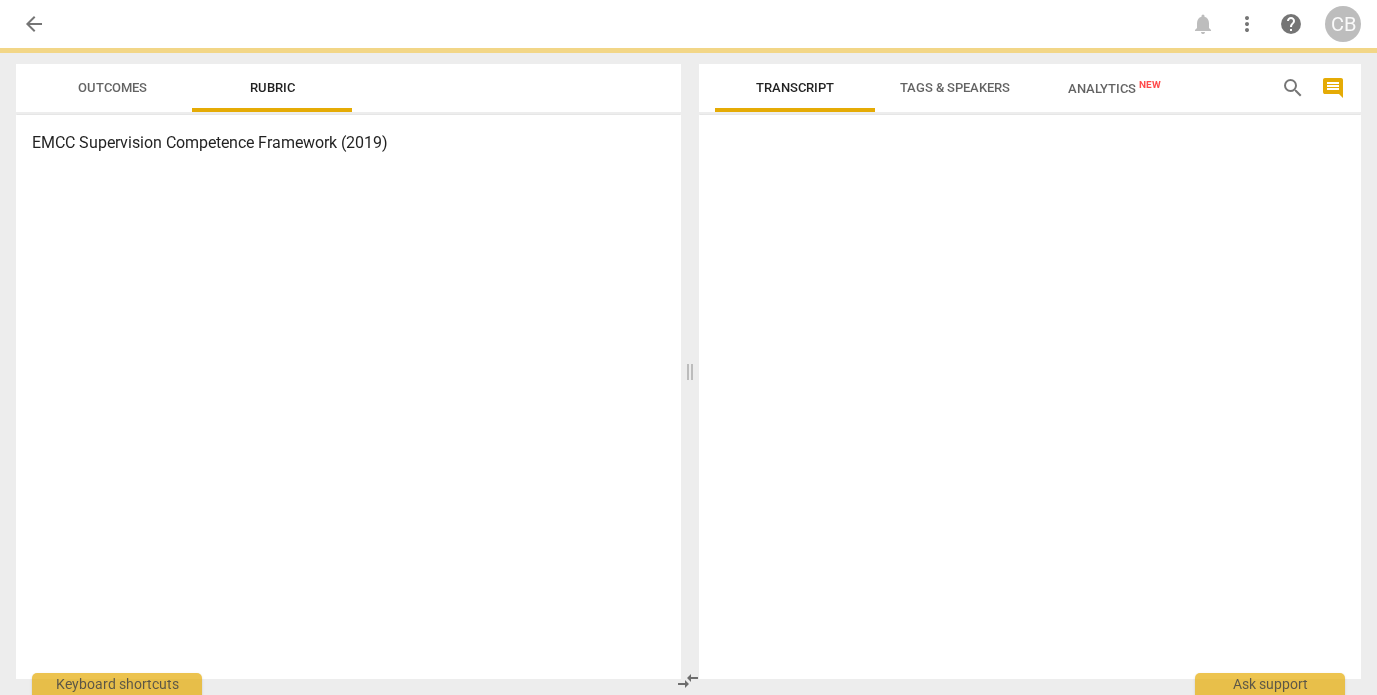 scroll, scrollTop: 0, scrollLeft: 0, axis: both 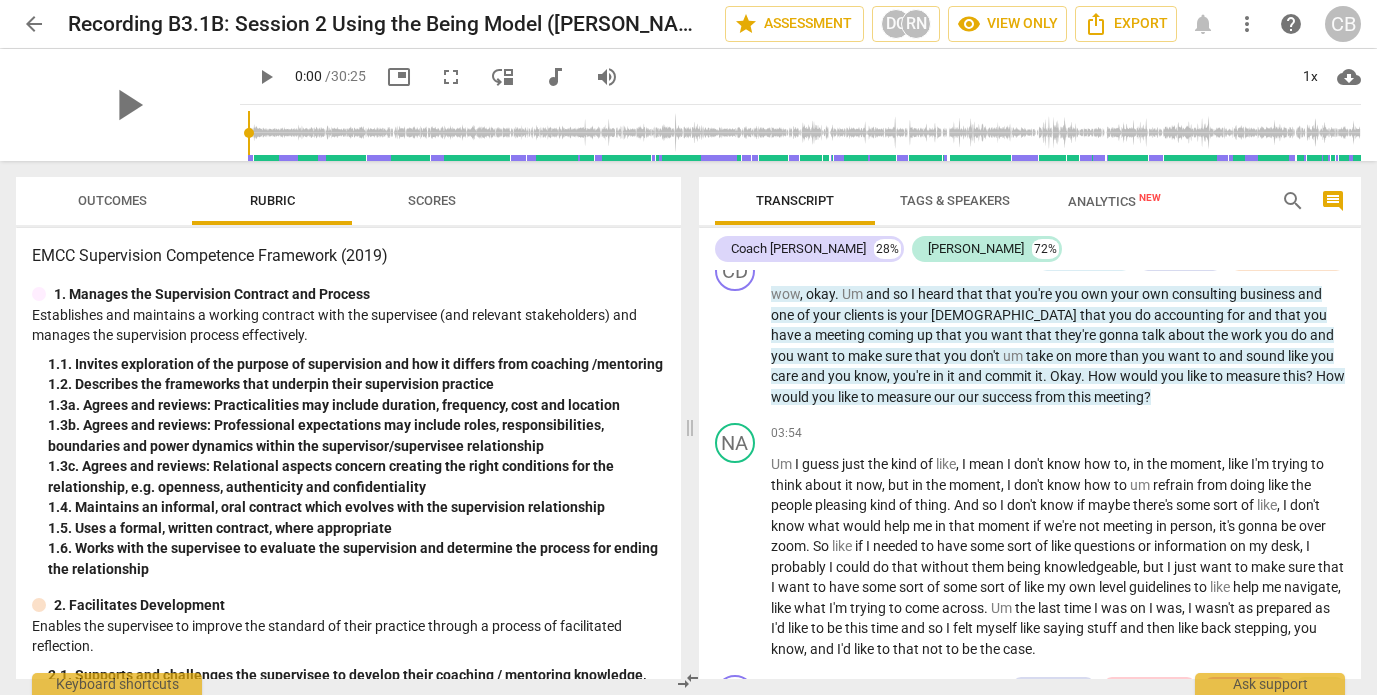 click on "play_arrow" at bounding box center (736, 124) 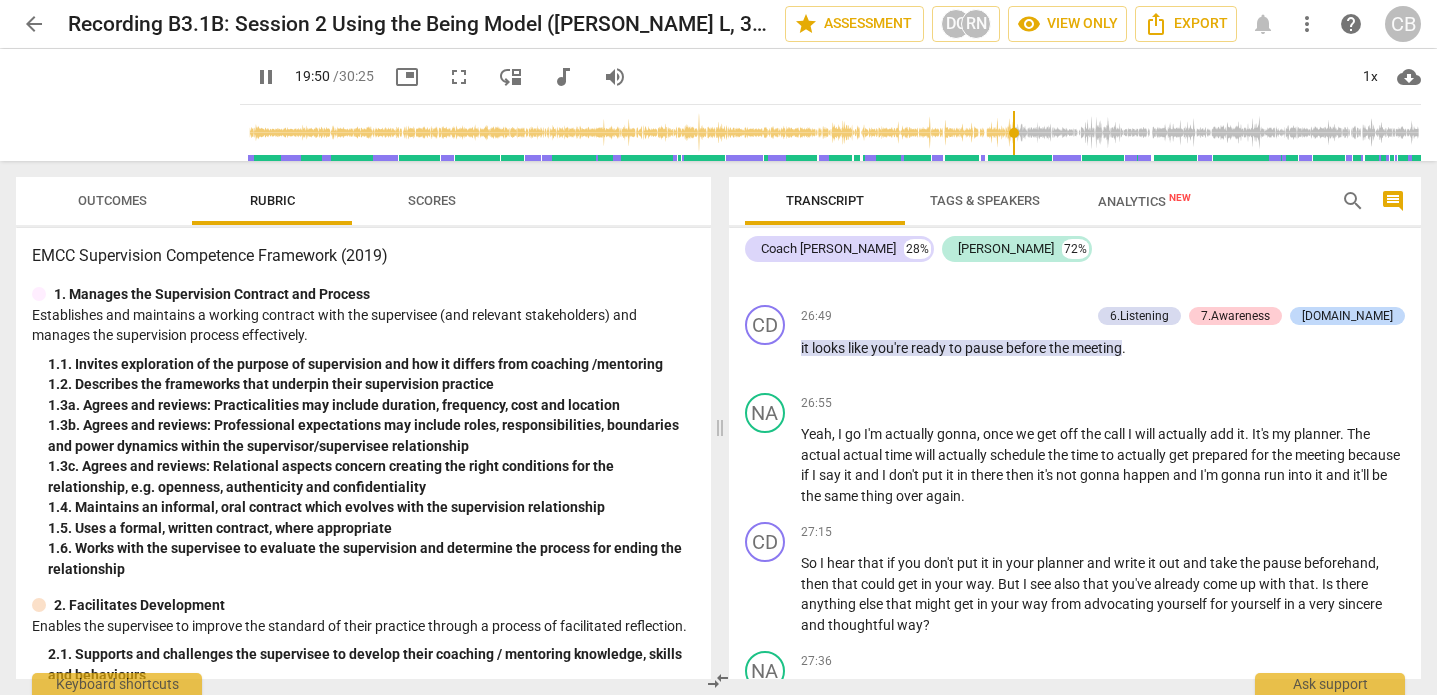 scroll, scrollTop: 8735, scrollLeft: 0, axis: vertical 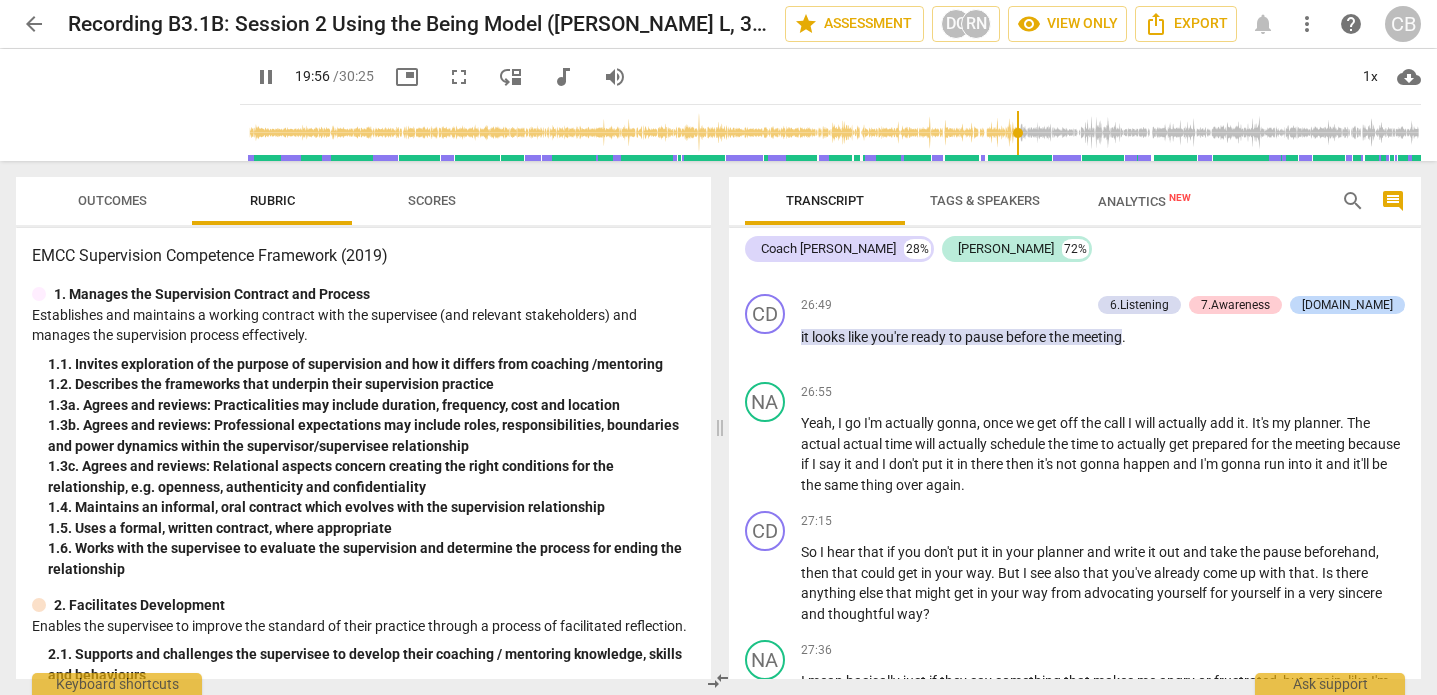click on "pause" at bounding box center (766, -1776) 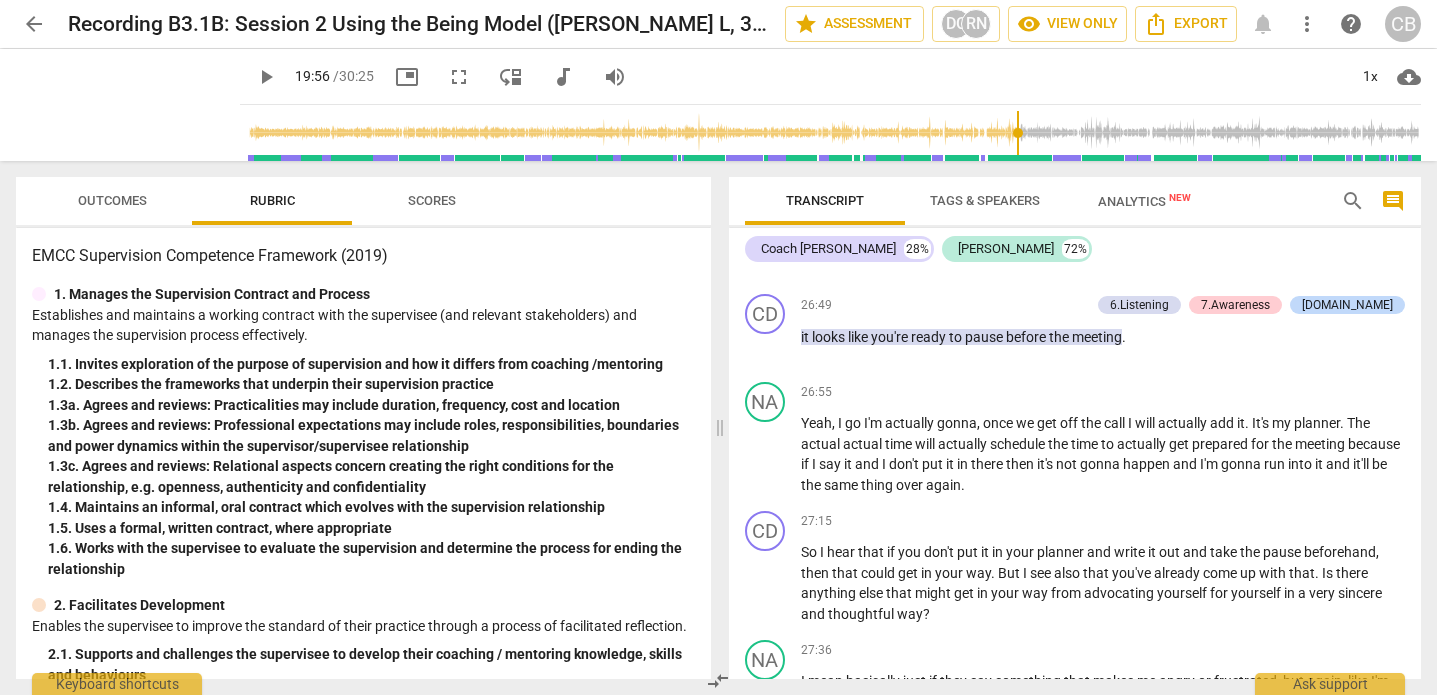 click on "play_arrow" at bounding box center [766, -1776] 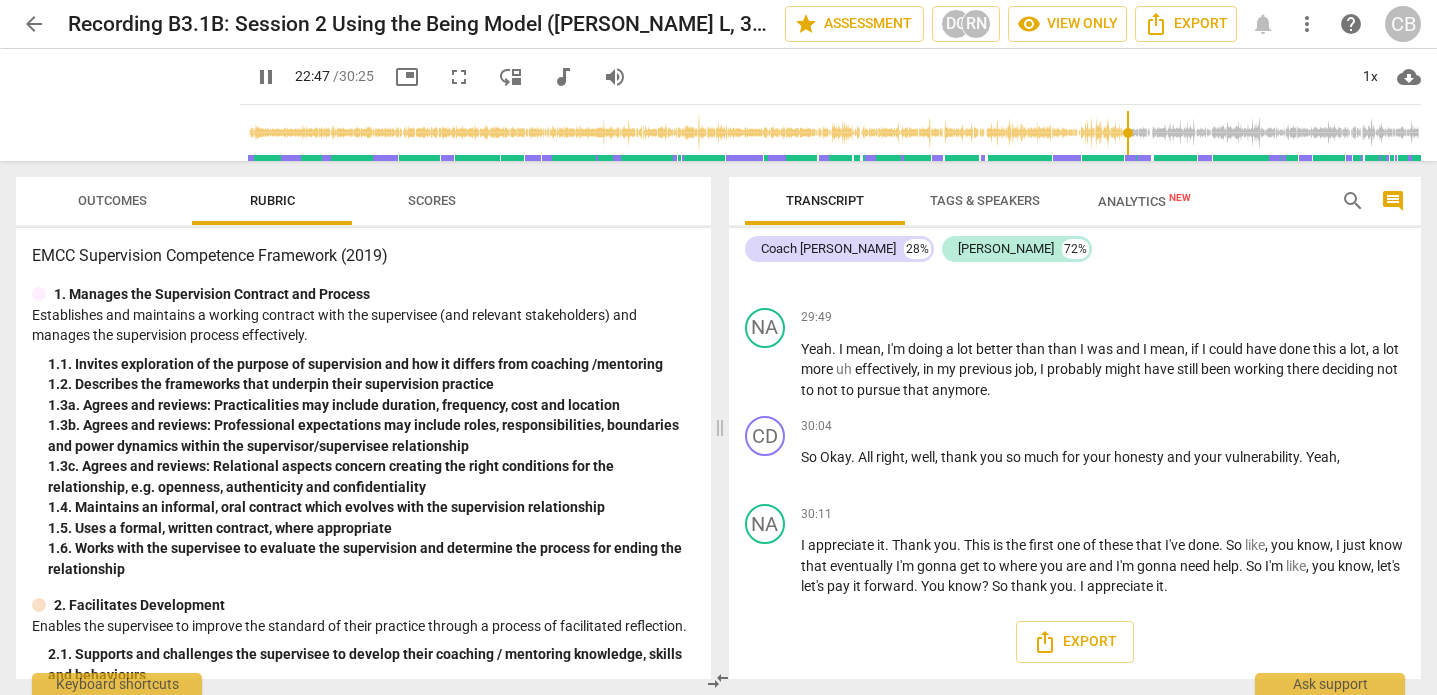 scroll, scrollTop: 10233, scrollLeft: 0, axis: vertical 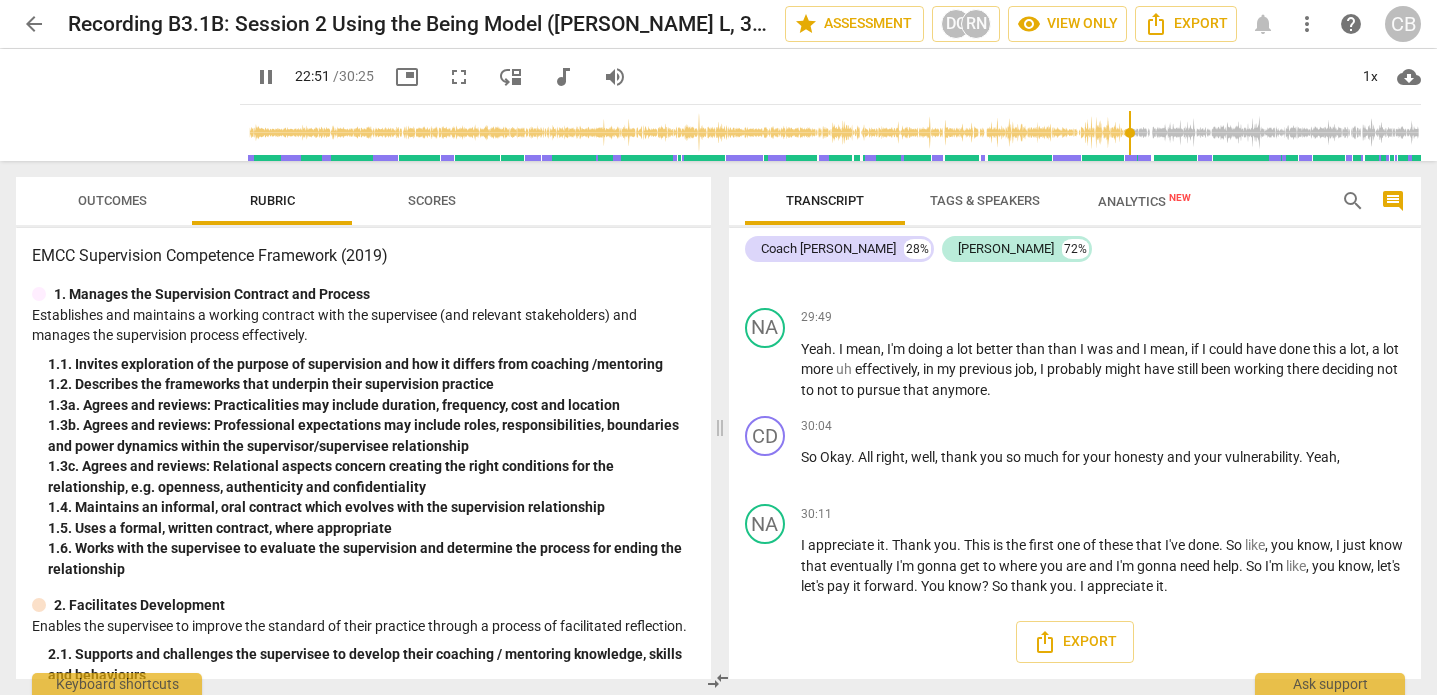 click on "pause" at bounding box center [766, -2030] 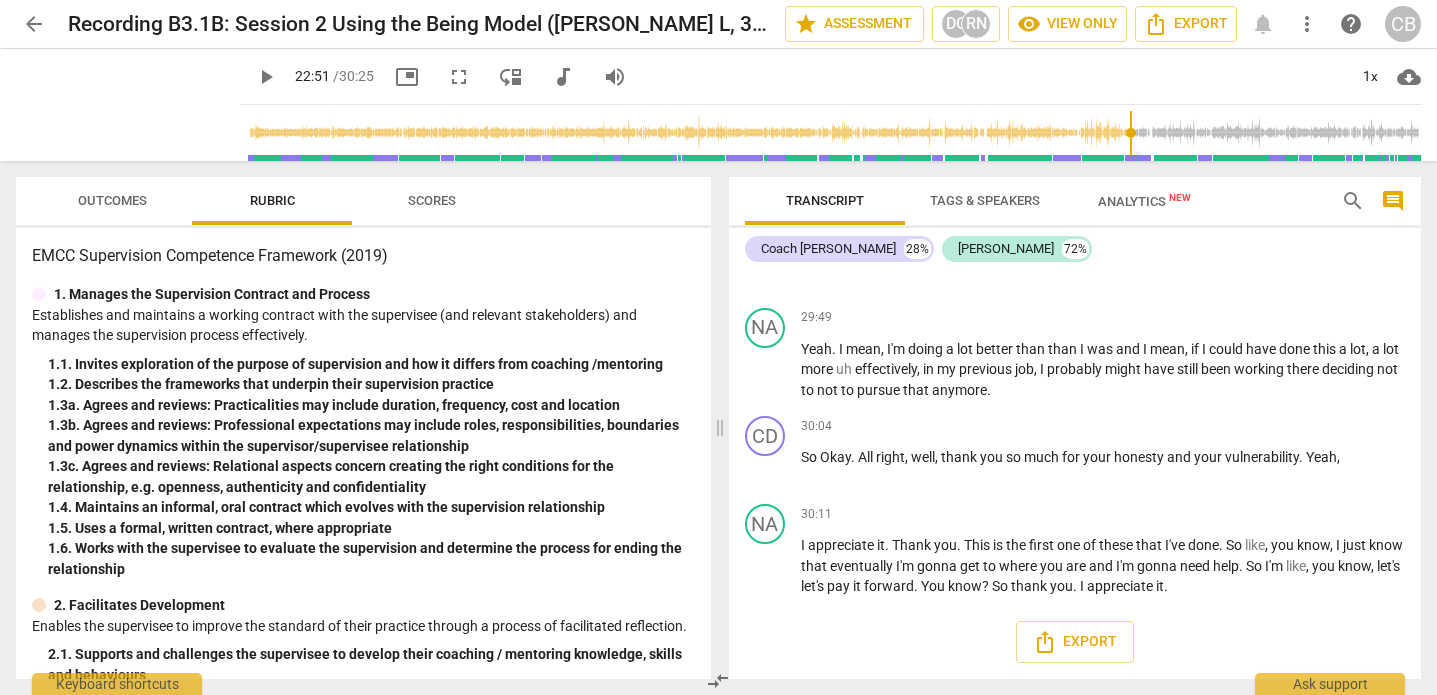 click on "play_arrow" at bounding box center [766, -2030] 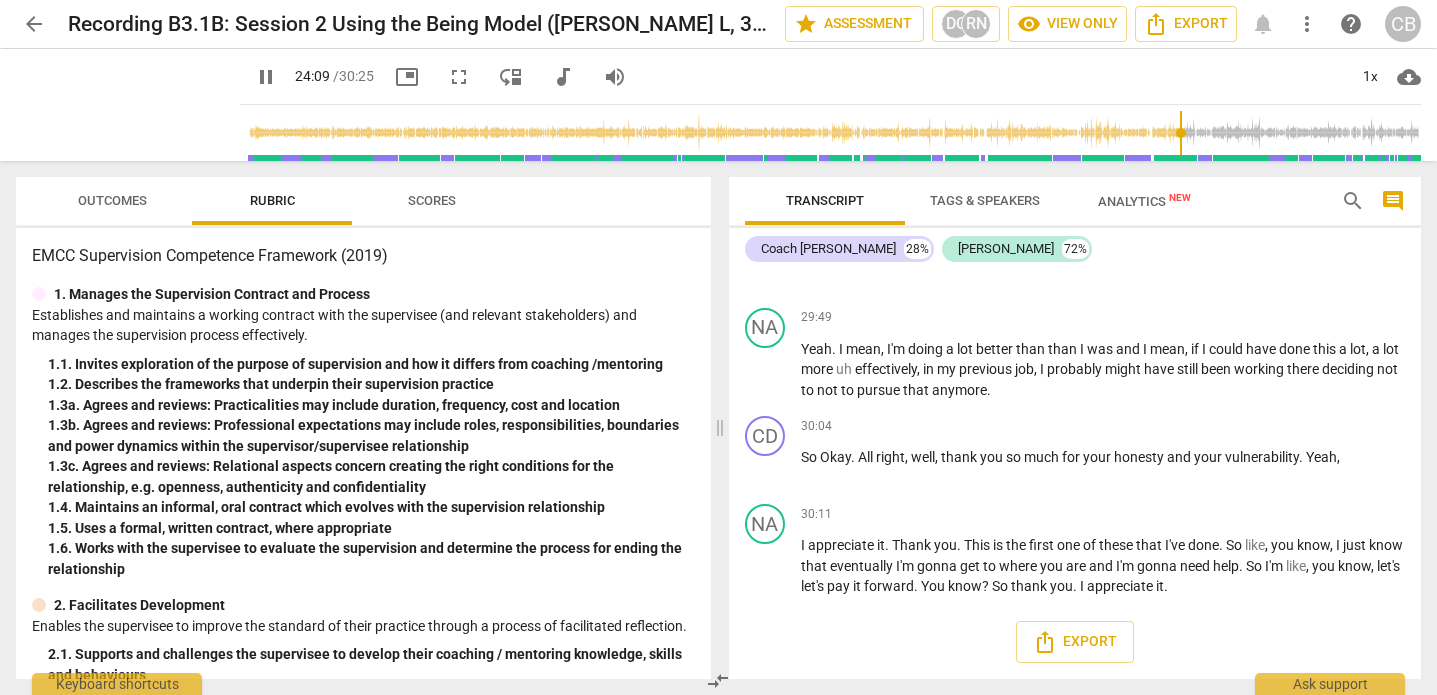 scroll, scrollTop: 10803, scrollLeft: 0, axis: vertical 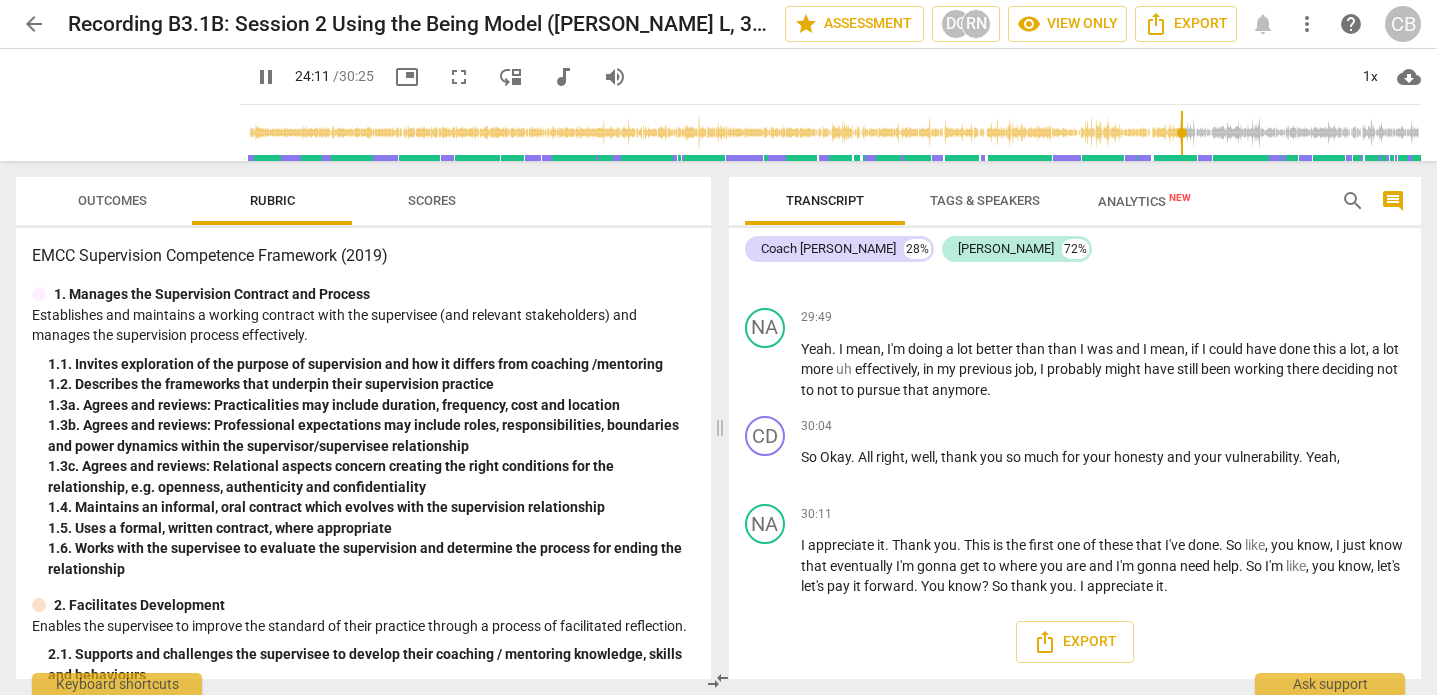 click on "pause" at bounding box center (766, -1670) 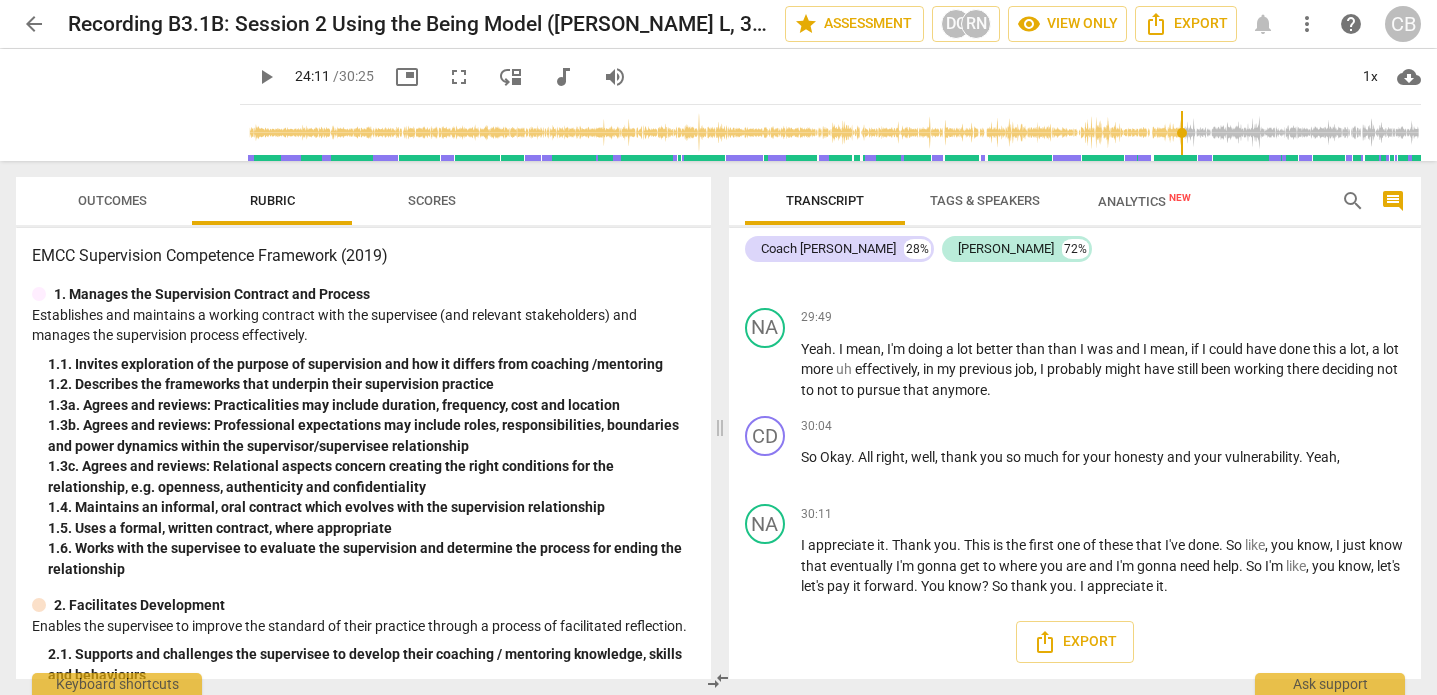 click on "play_arrow" at bounding box center (766, -1670) 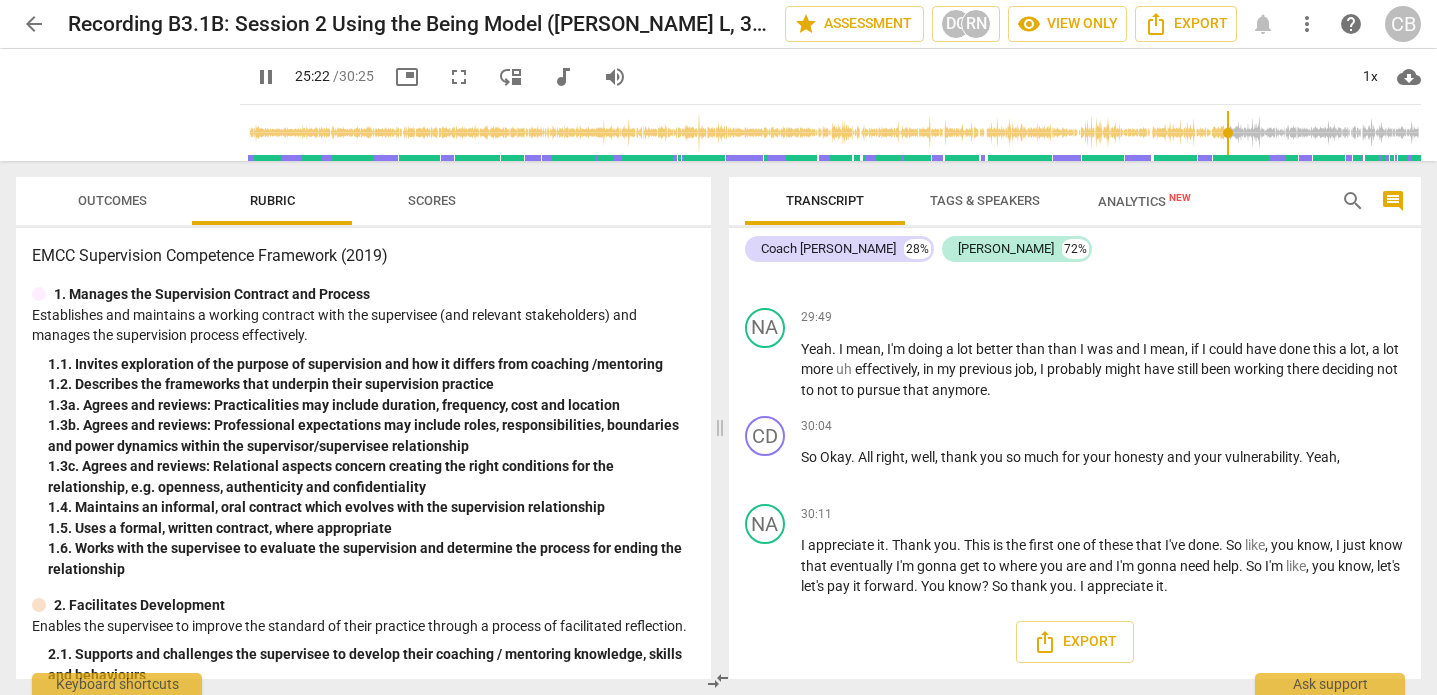 scroll, scrollTop: 11134, scrollLeft: 0, axis: vertical 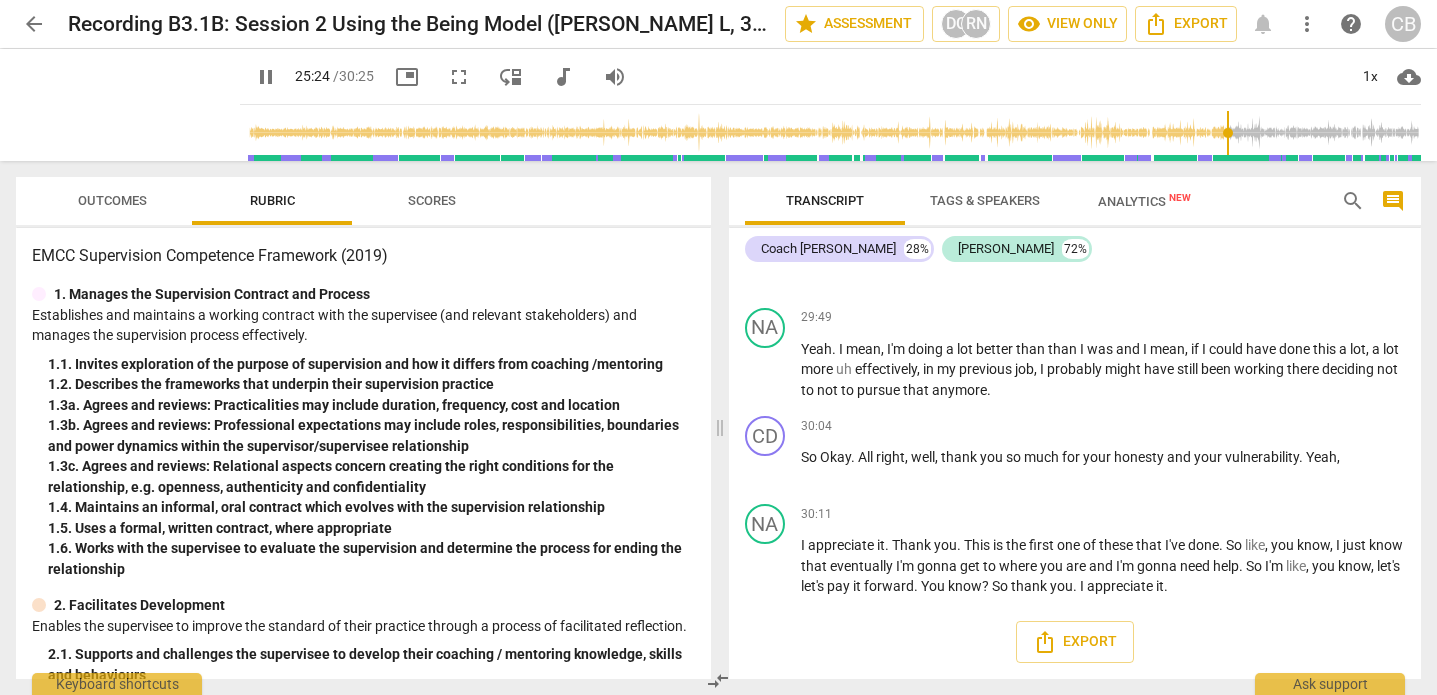 click on "pause" at bounding box center [766, -1469] 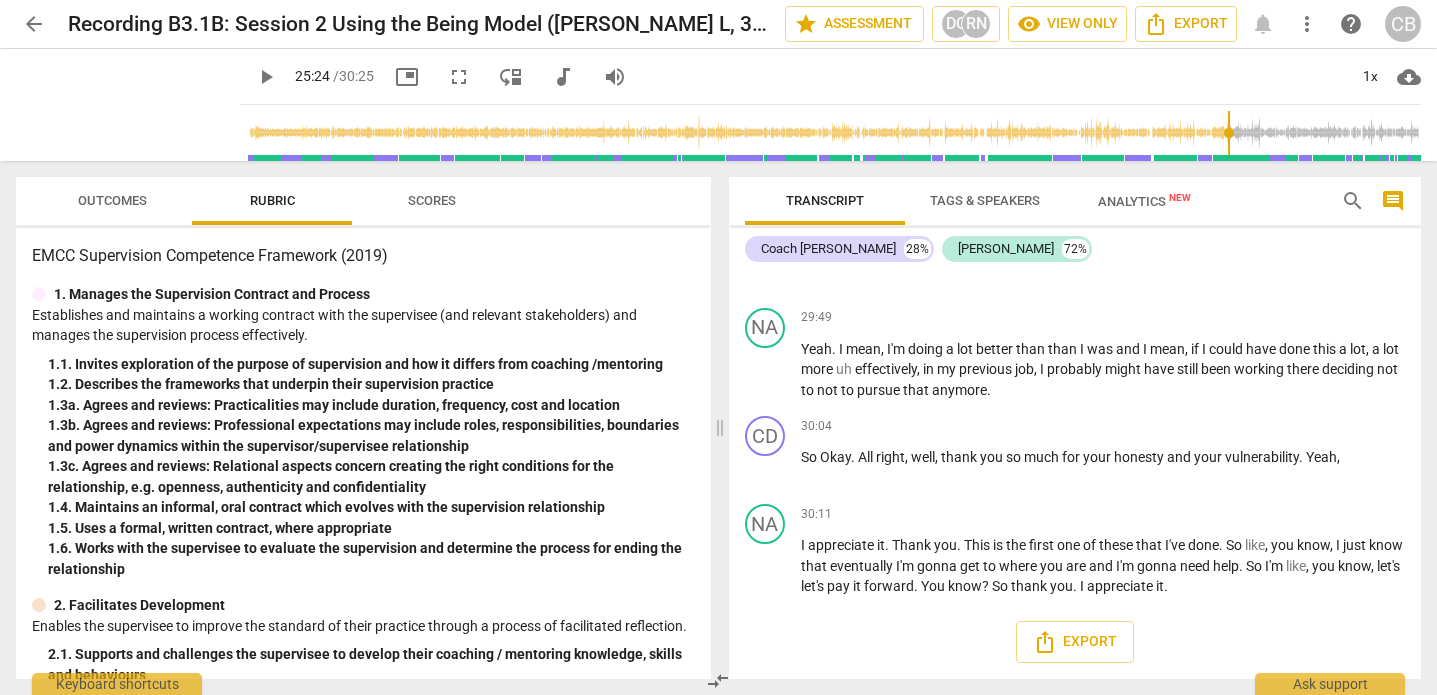 click on "play_arrow" at bounding box center (766, -1469) 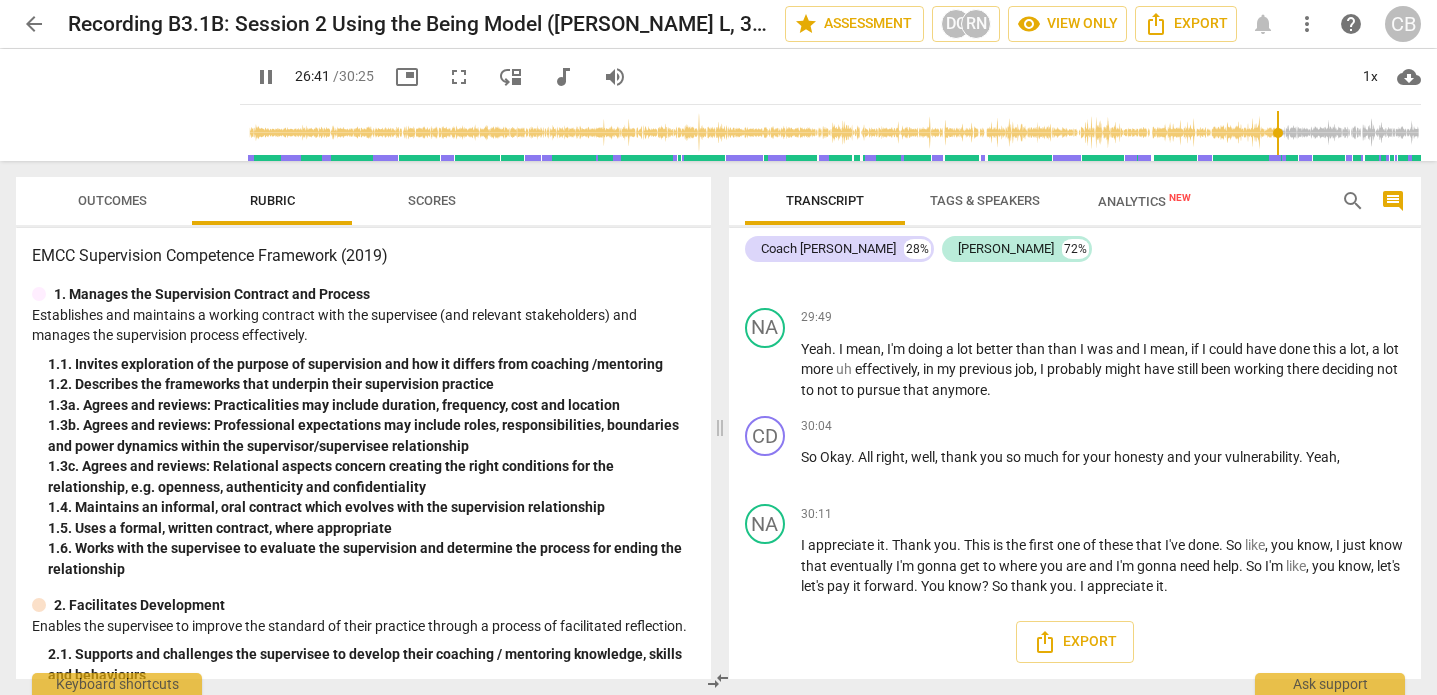scroll, scrollTop: 11700, scrollLeft: 0, axis: vertical 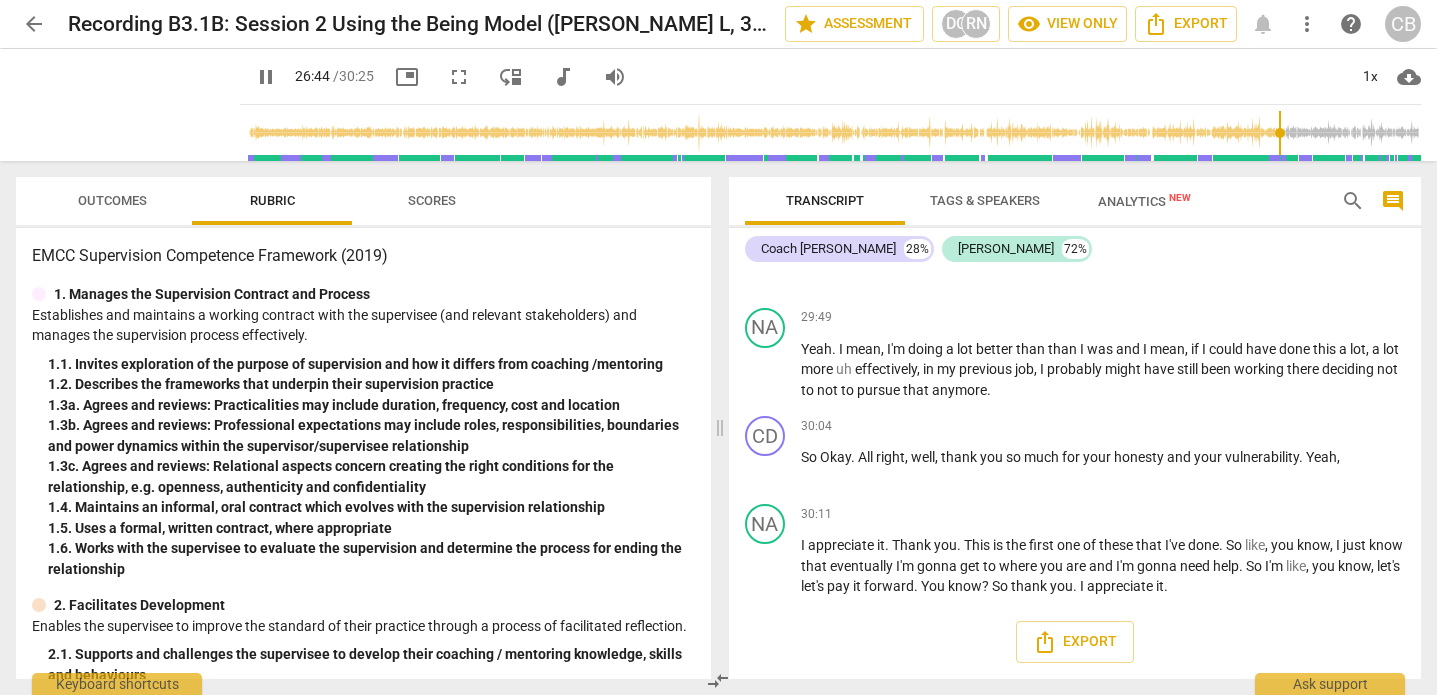 click on "pause" at bounding box center [766, -1031] 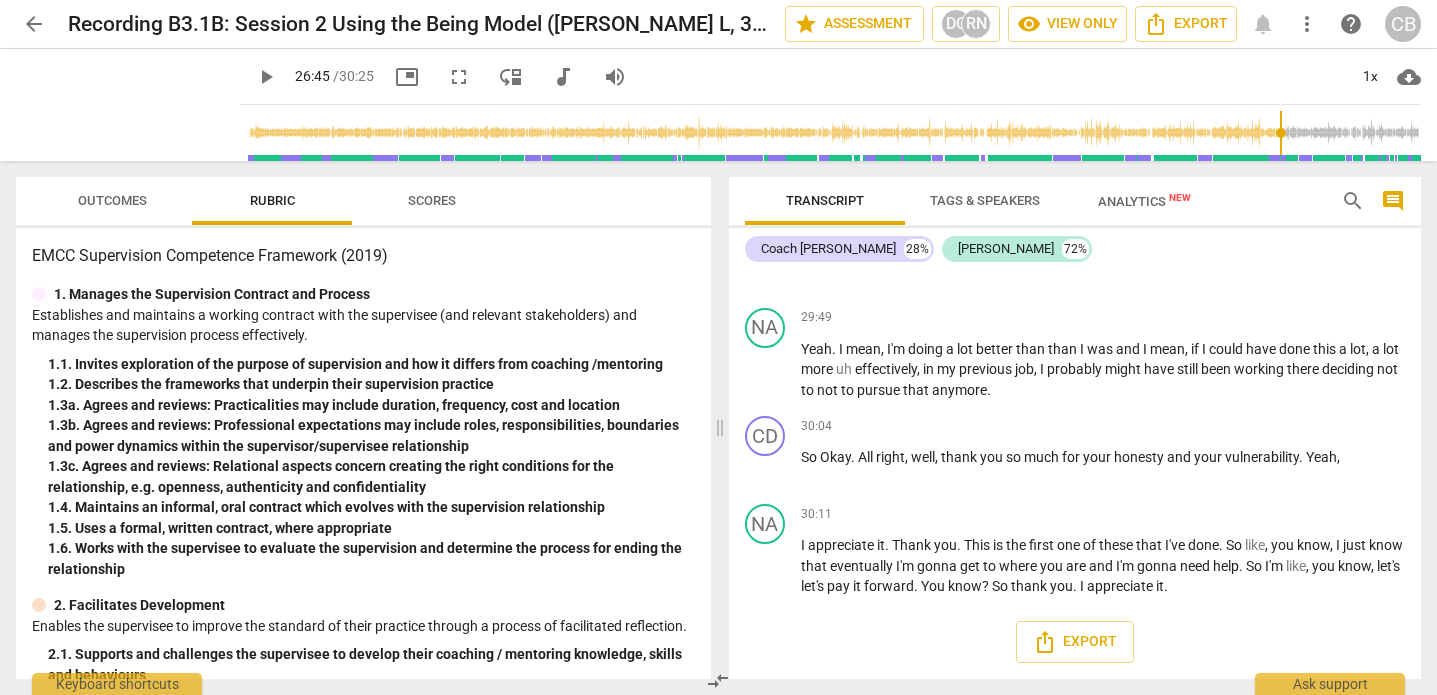 click on "play_arrow" at bounding box center [766, -1031] 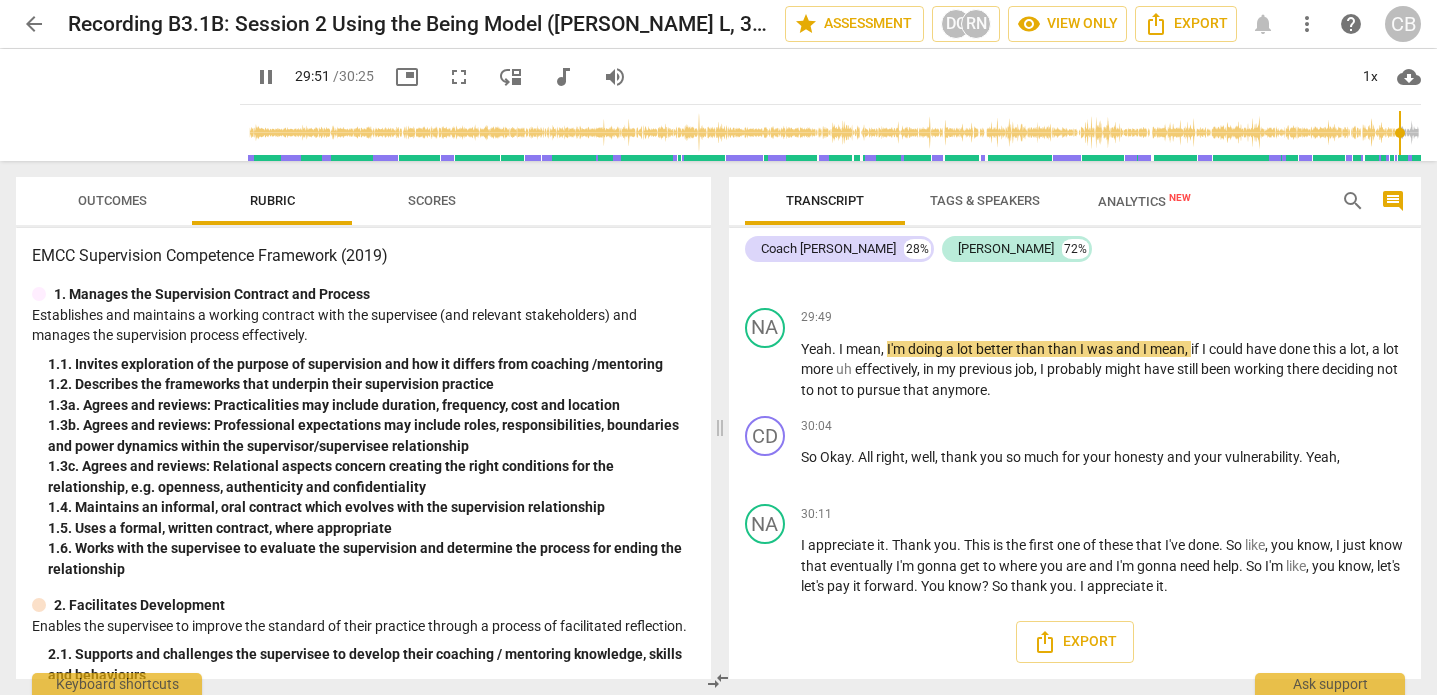 scroll, scrollTop: 13368, scrollLeft: 0, axis: vertical 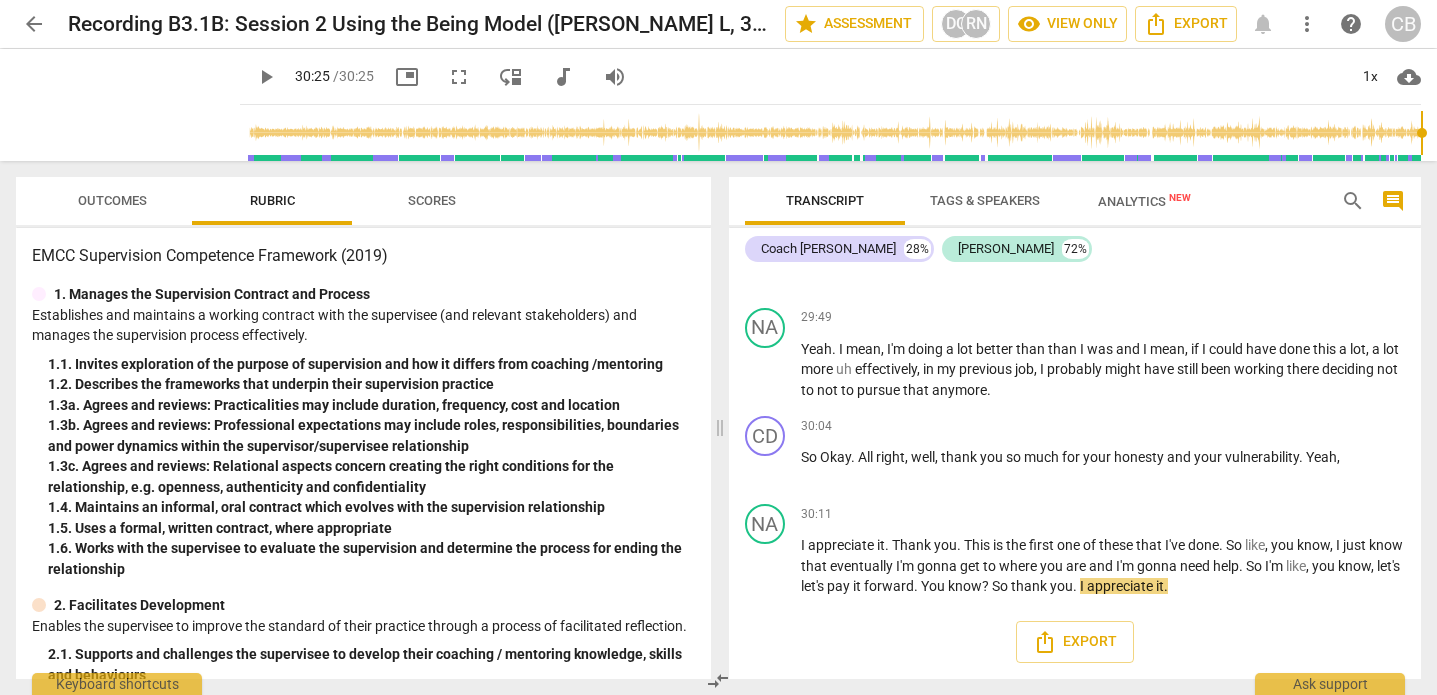 type on "1825" 